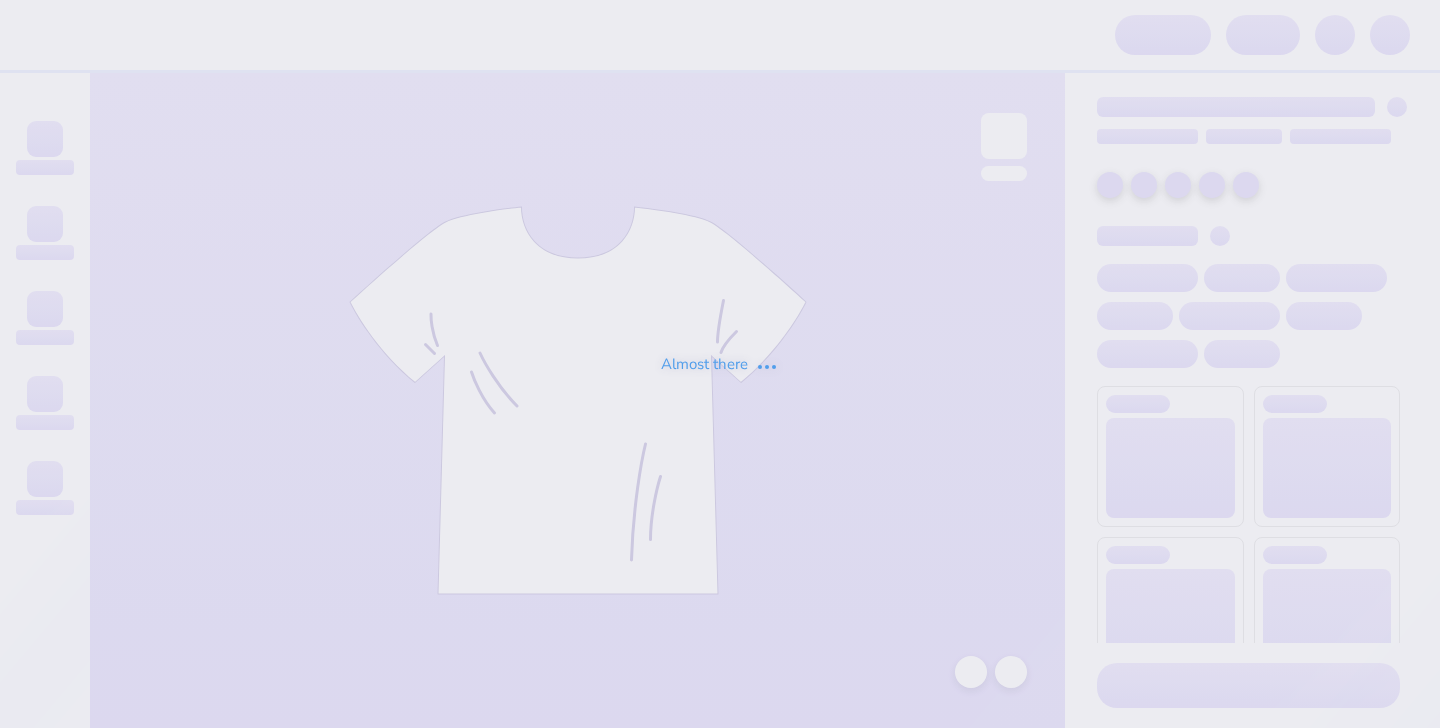 scroll, scrollTop: 0, scrollLeft: 0, axis: both 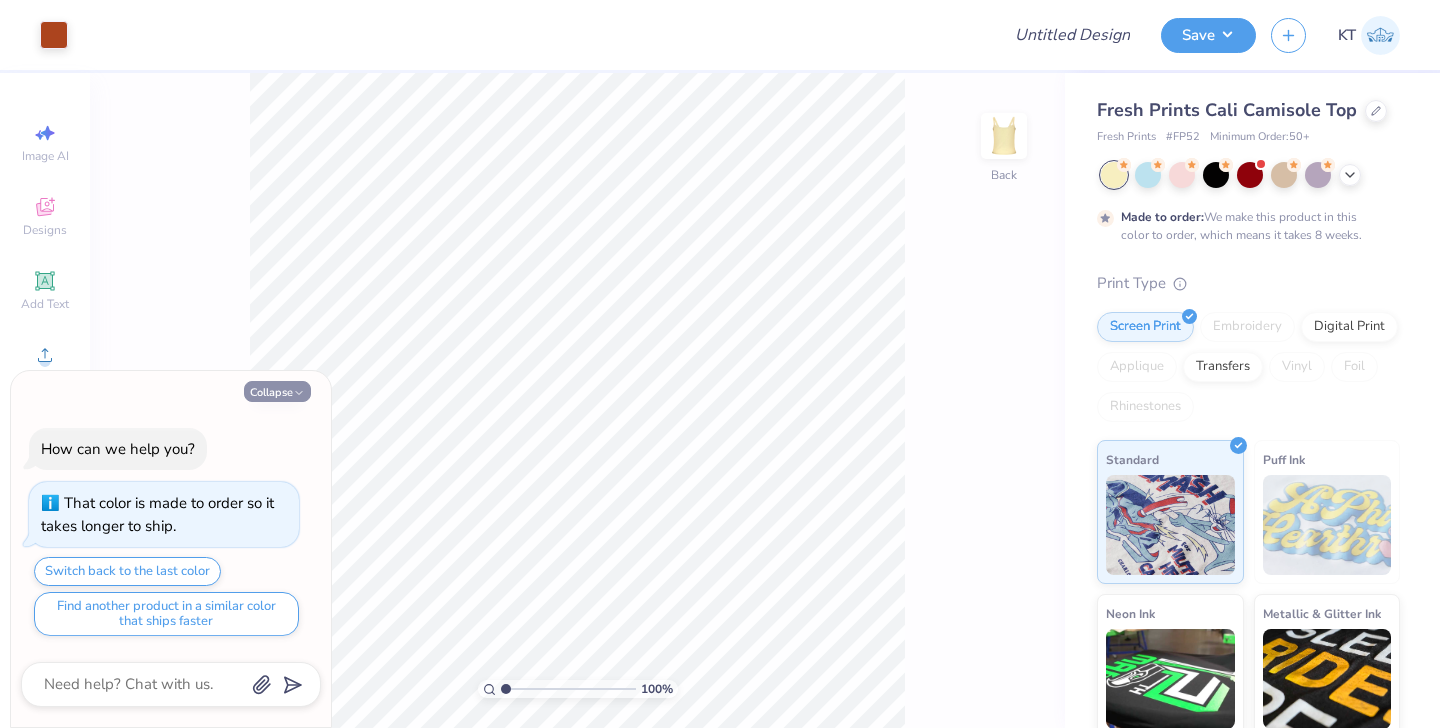 click on "Collapse" at bounding box center [277, 391] 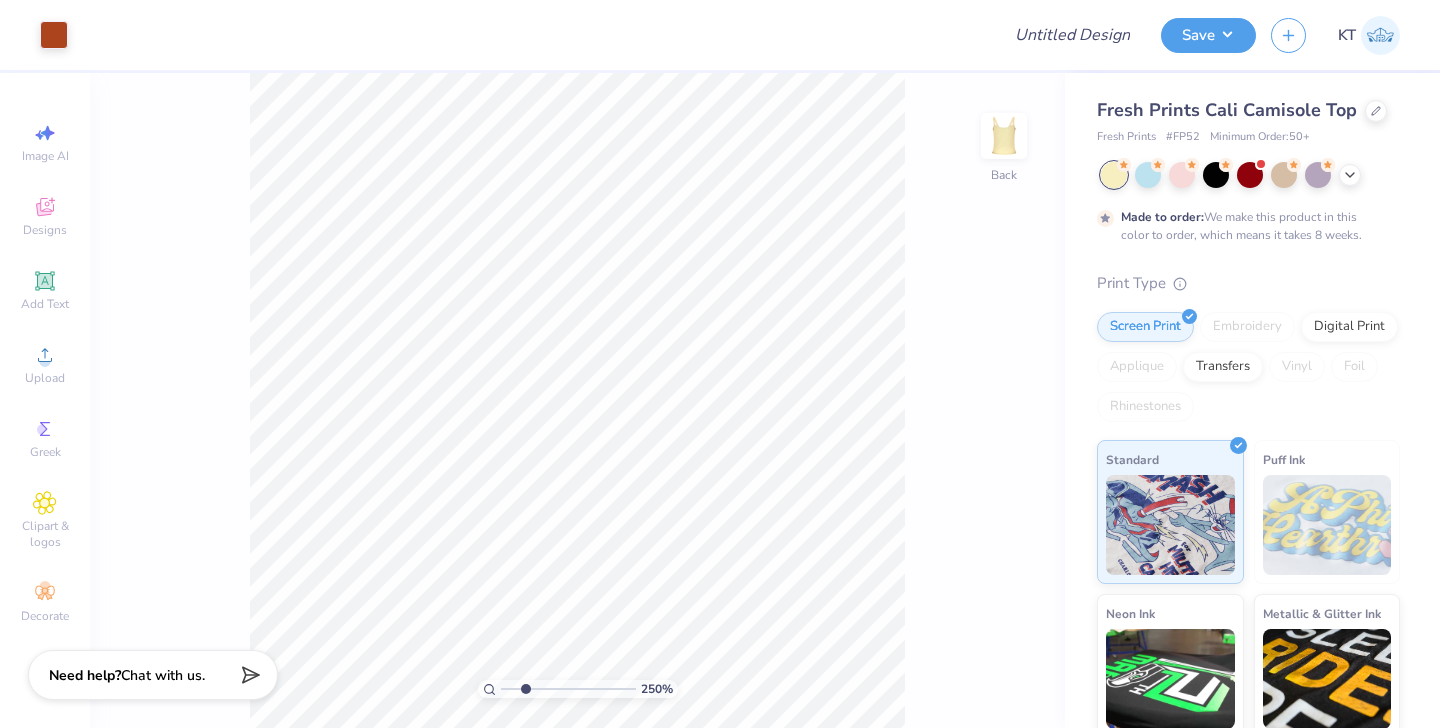 type on "2.5" 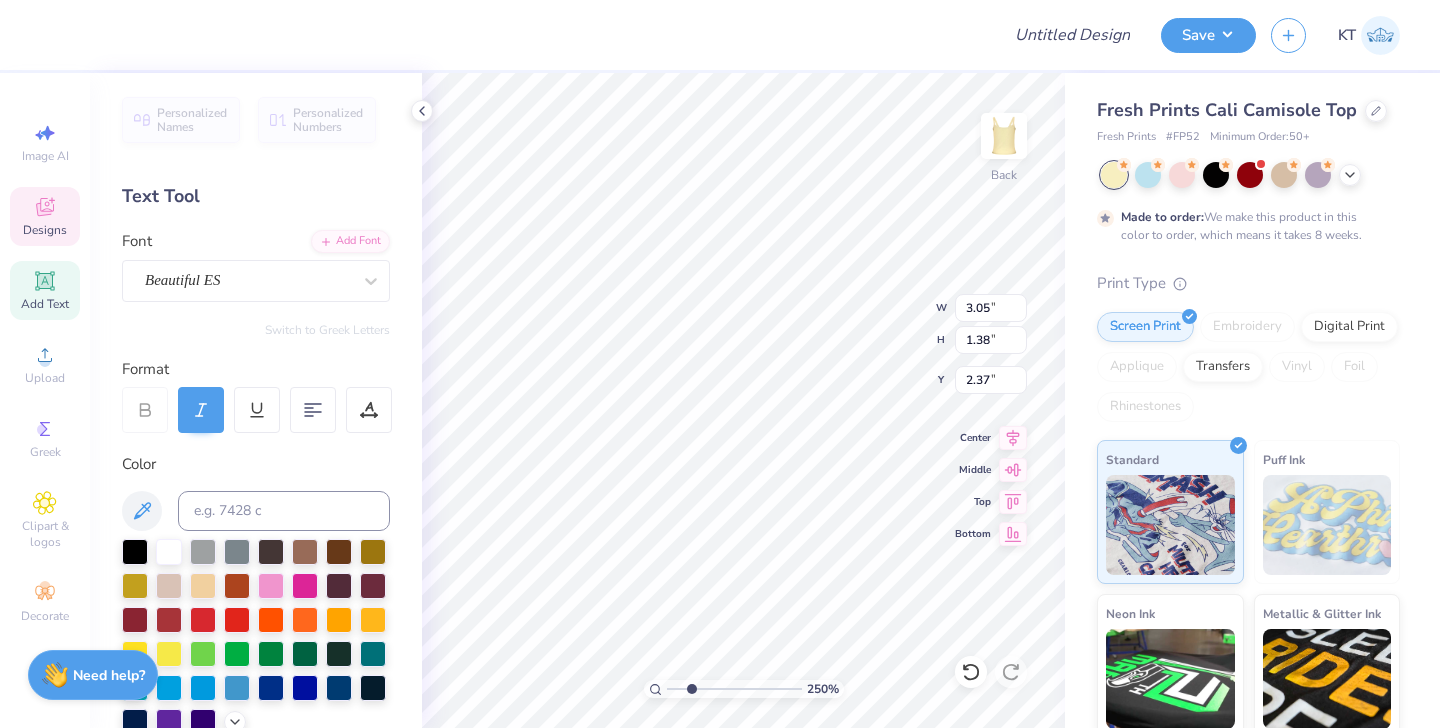 scroll, scrollTop: 0, scrollLeft: 1, axis: horizontal 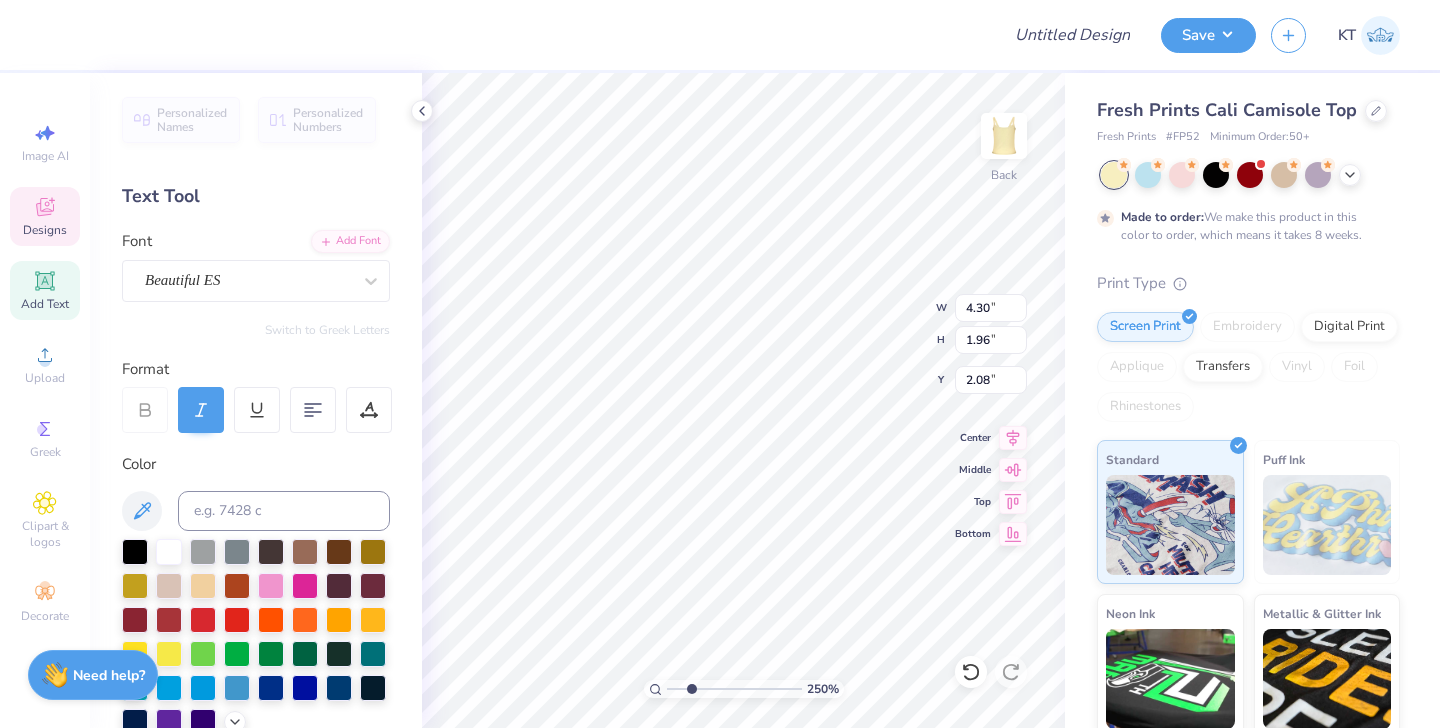 type on "2.02" 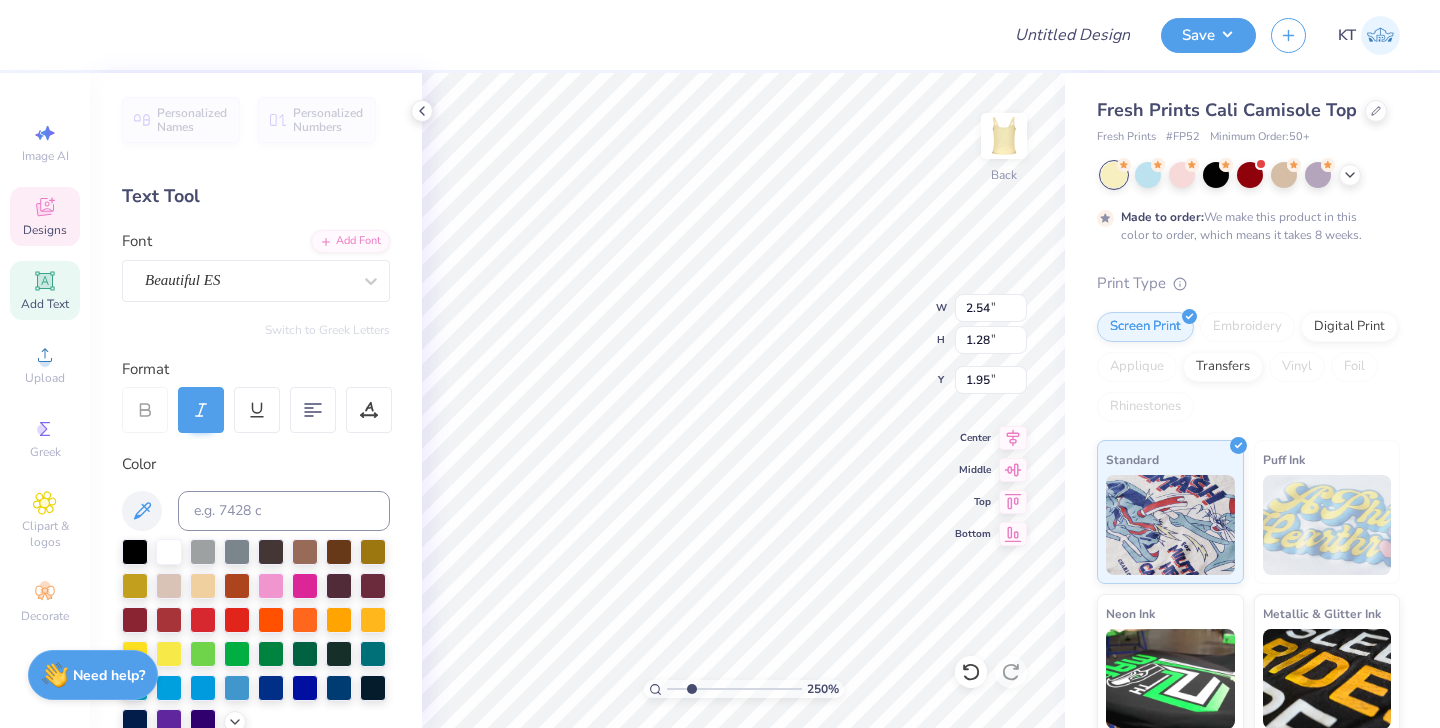 type on "Alpha" 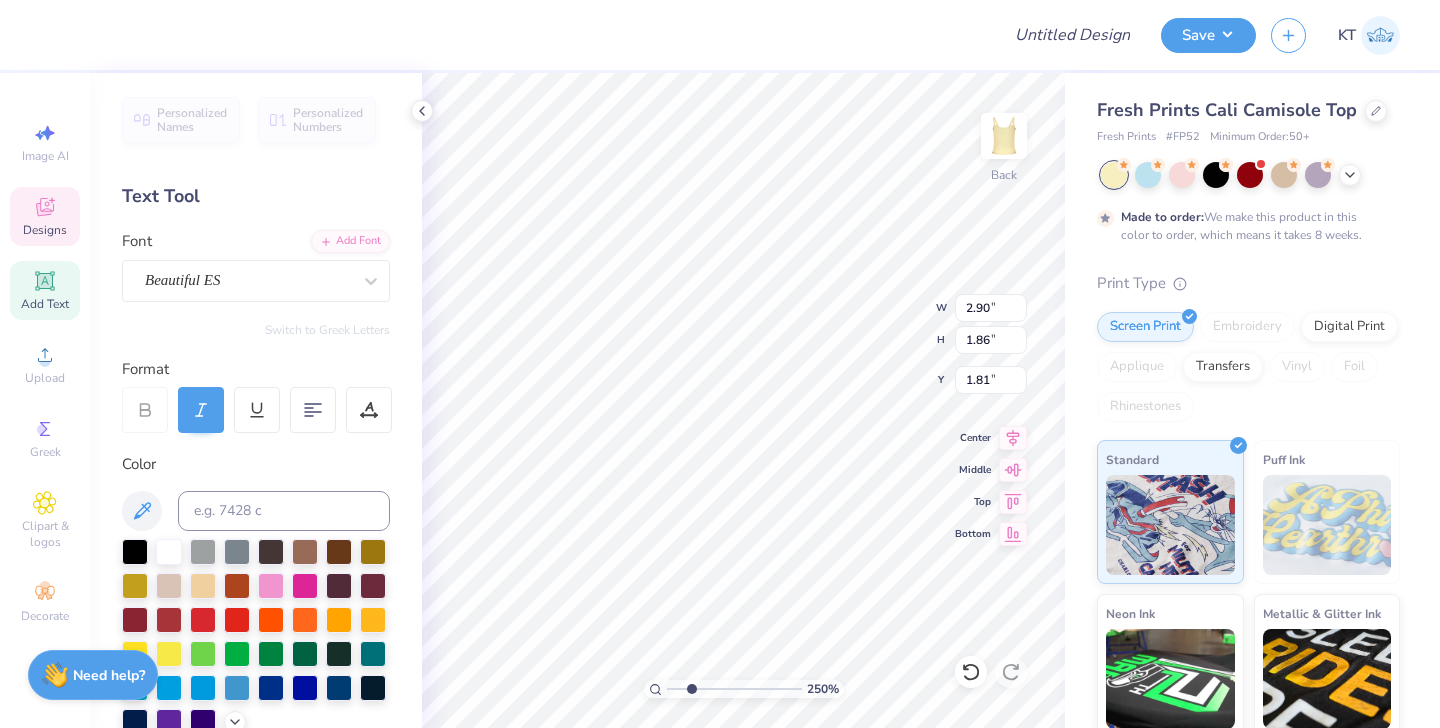 type on "1.81" 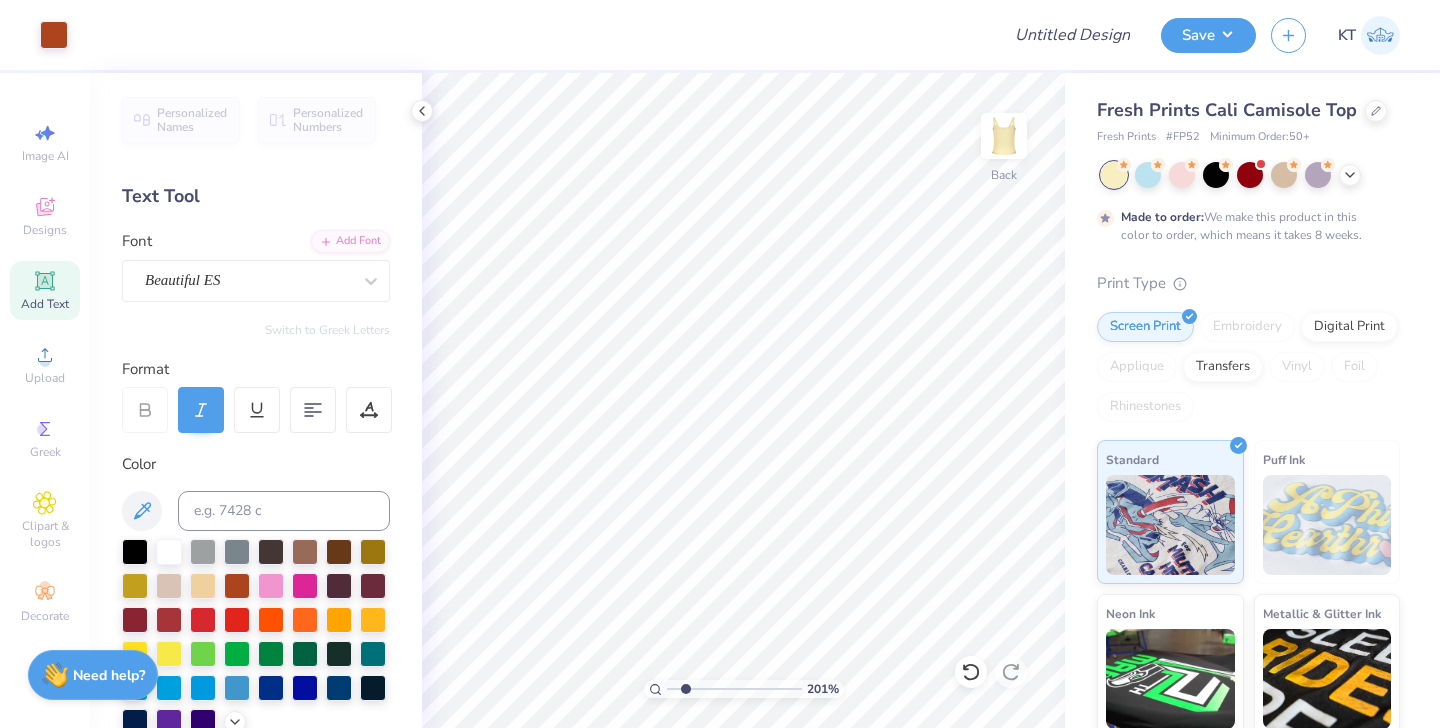 type on "2.01" 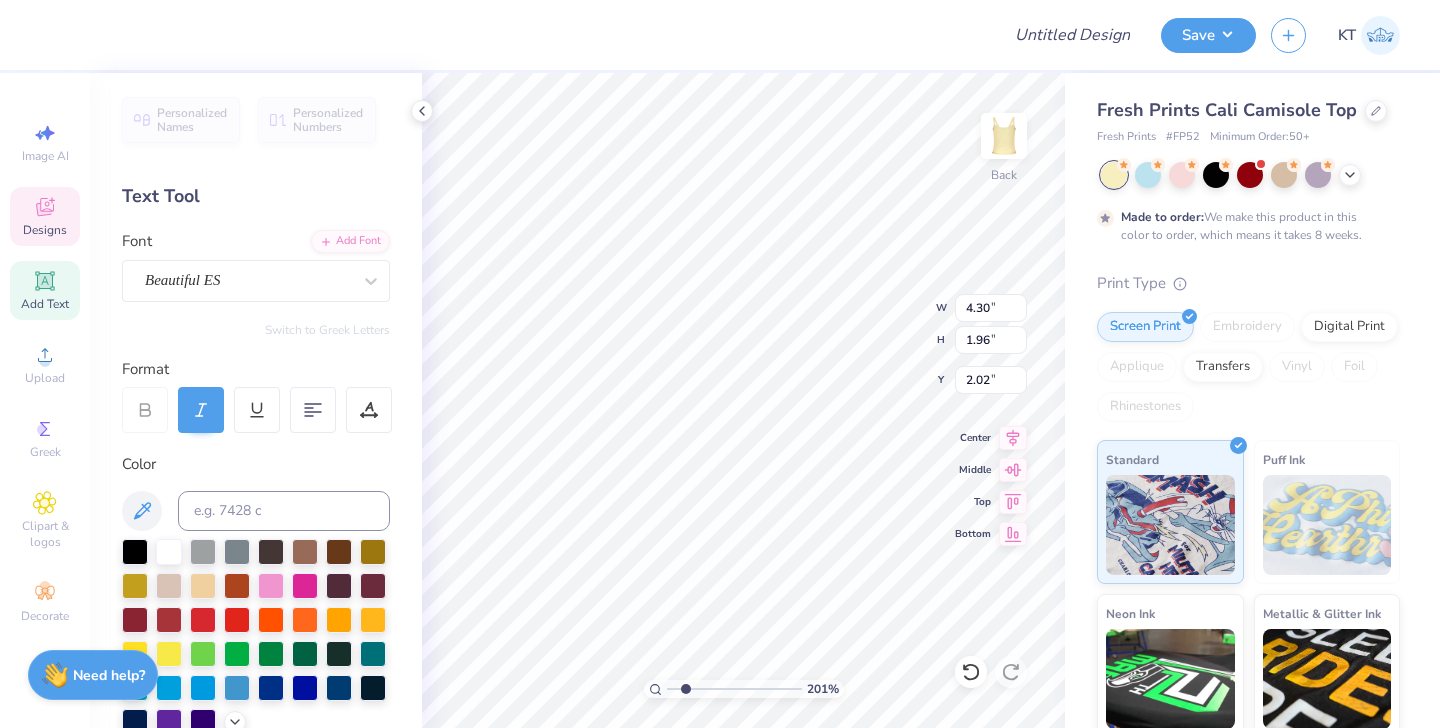 scroll, scrollTop: 1, scrollLeft: 0, axis: vertical 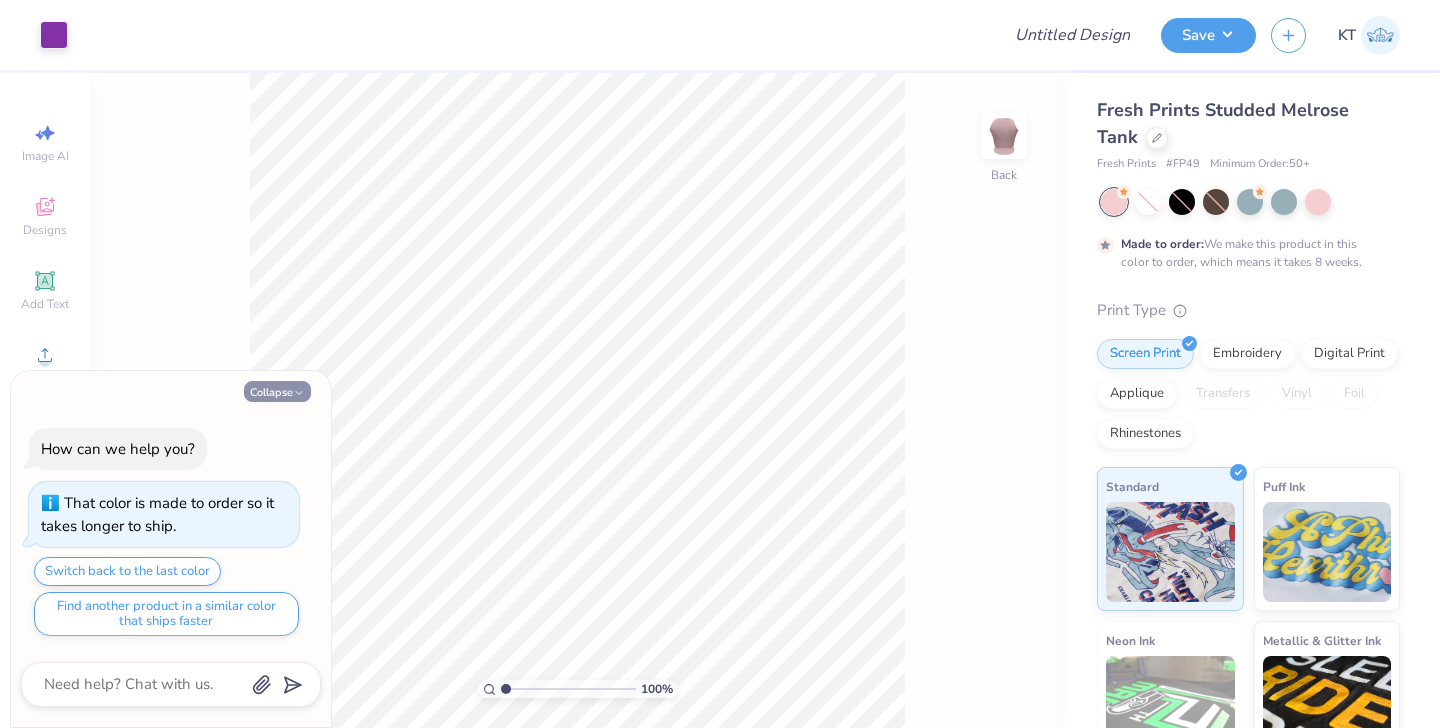 click on "Collapse" at bounding box center (277, 391) 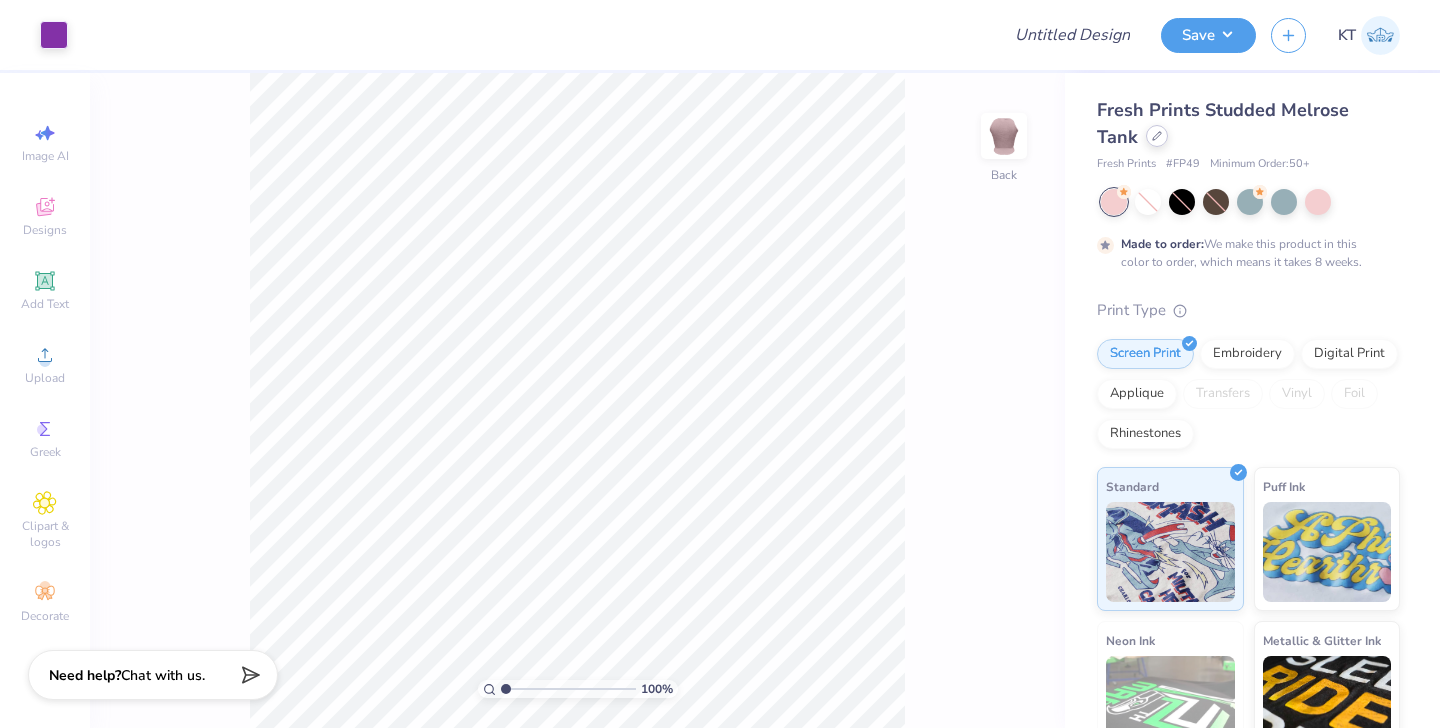 click 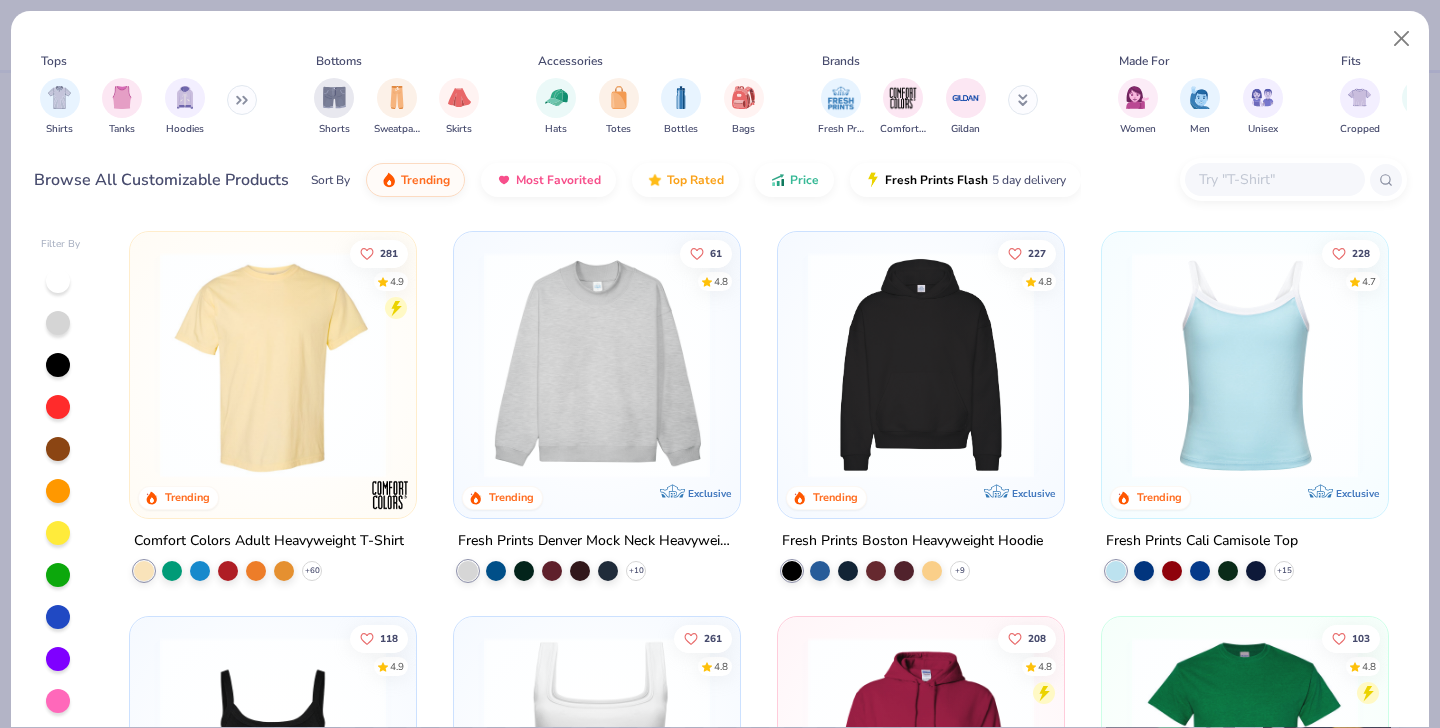 click at bounding box center (1275, 179) 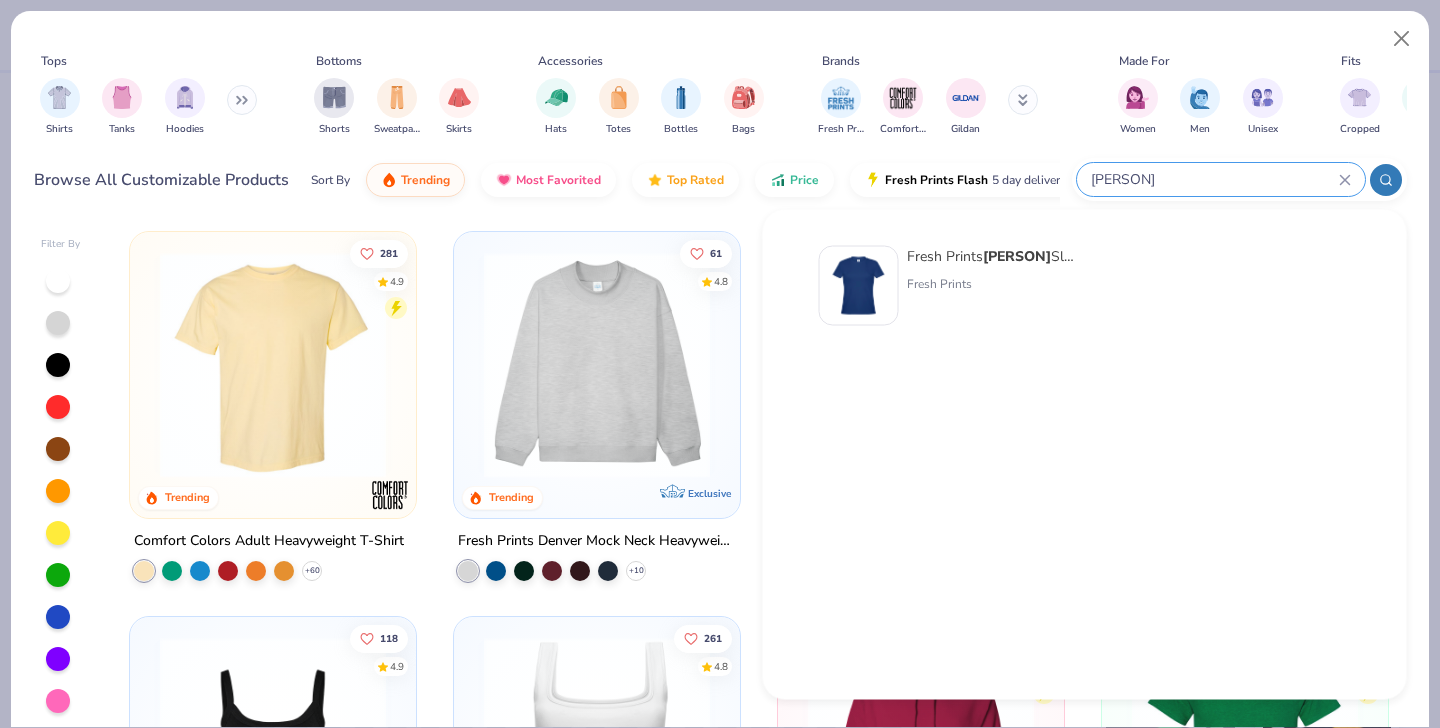 type on "[PERSON]" 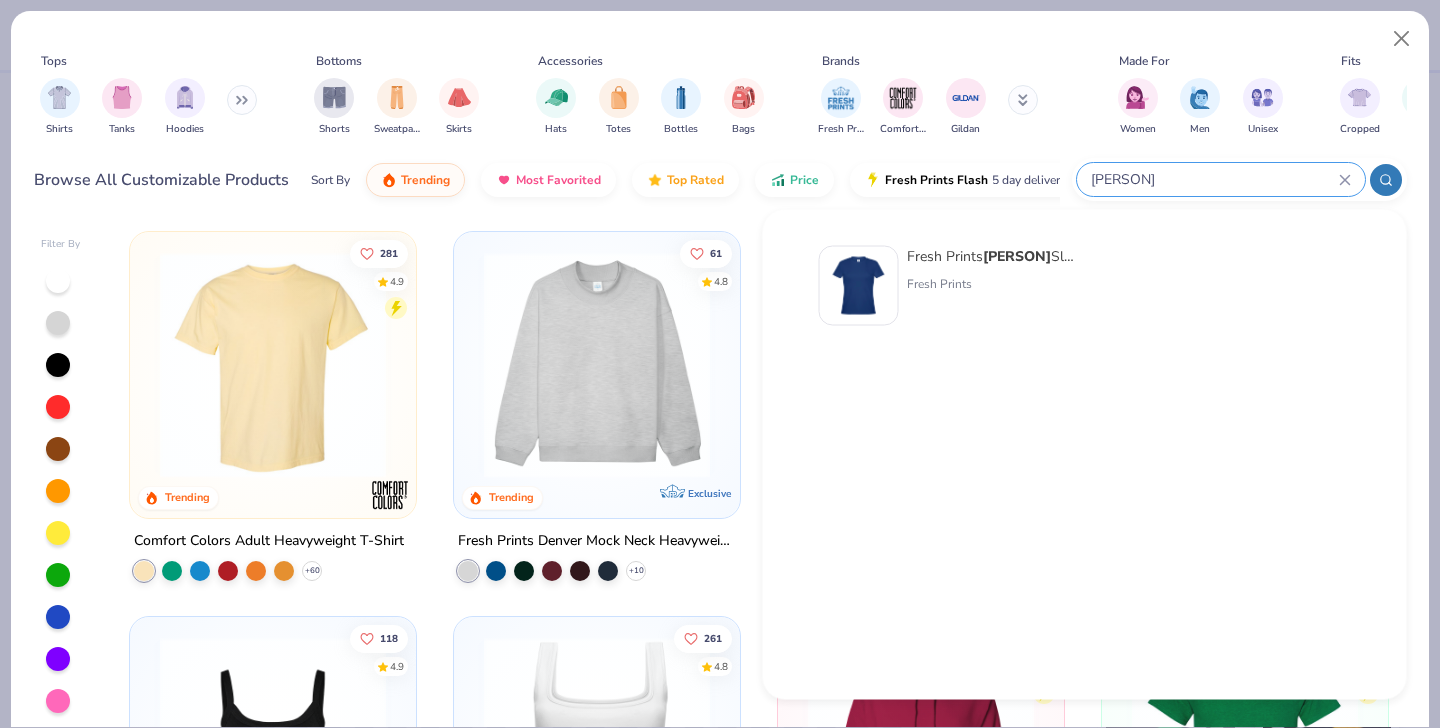 click on "Fresh Prints [PERSON] Slim Fit Y2K Shirt" at bounding box center [991, 256] 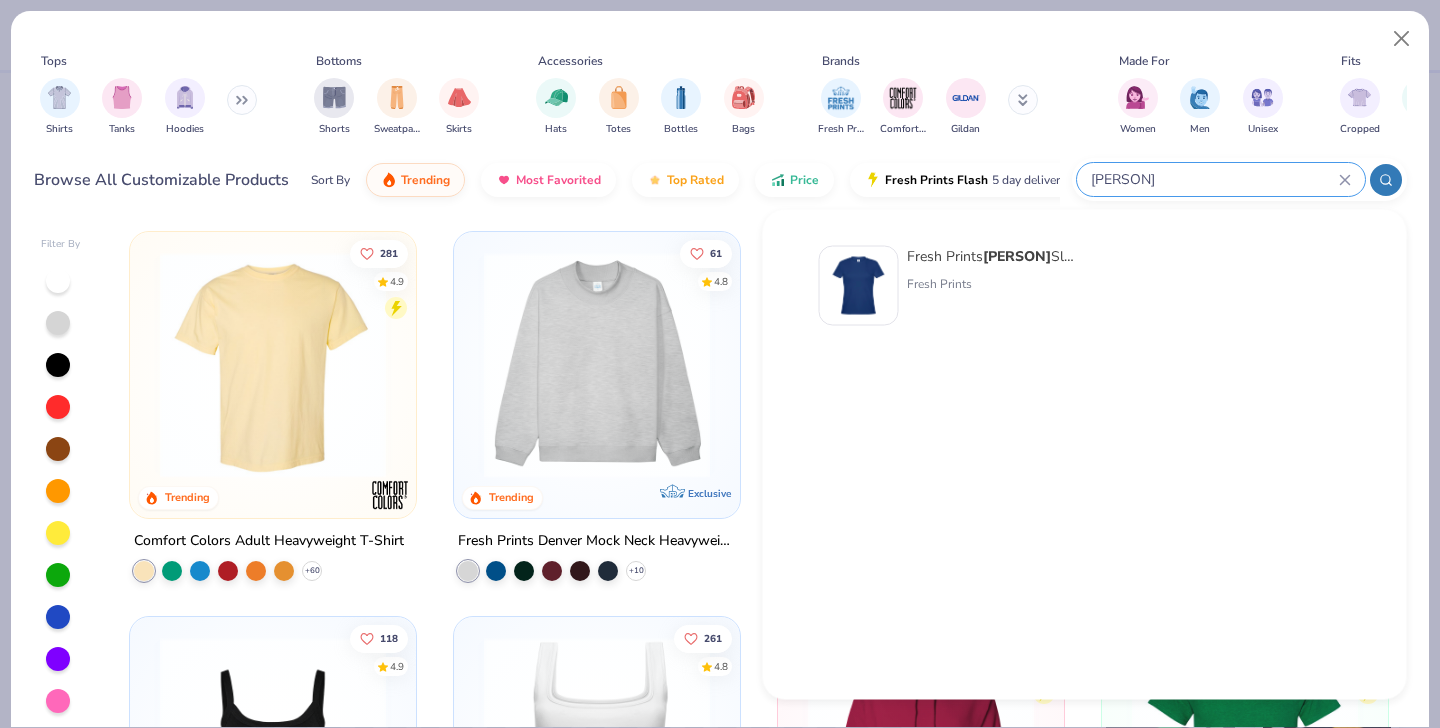 type 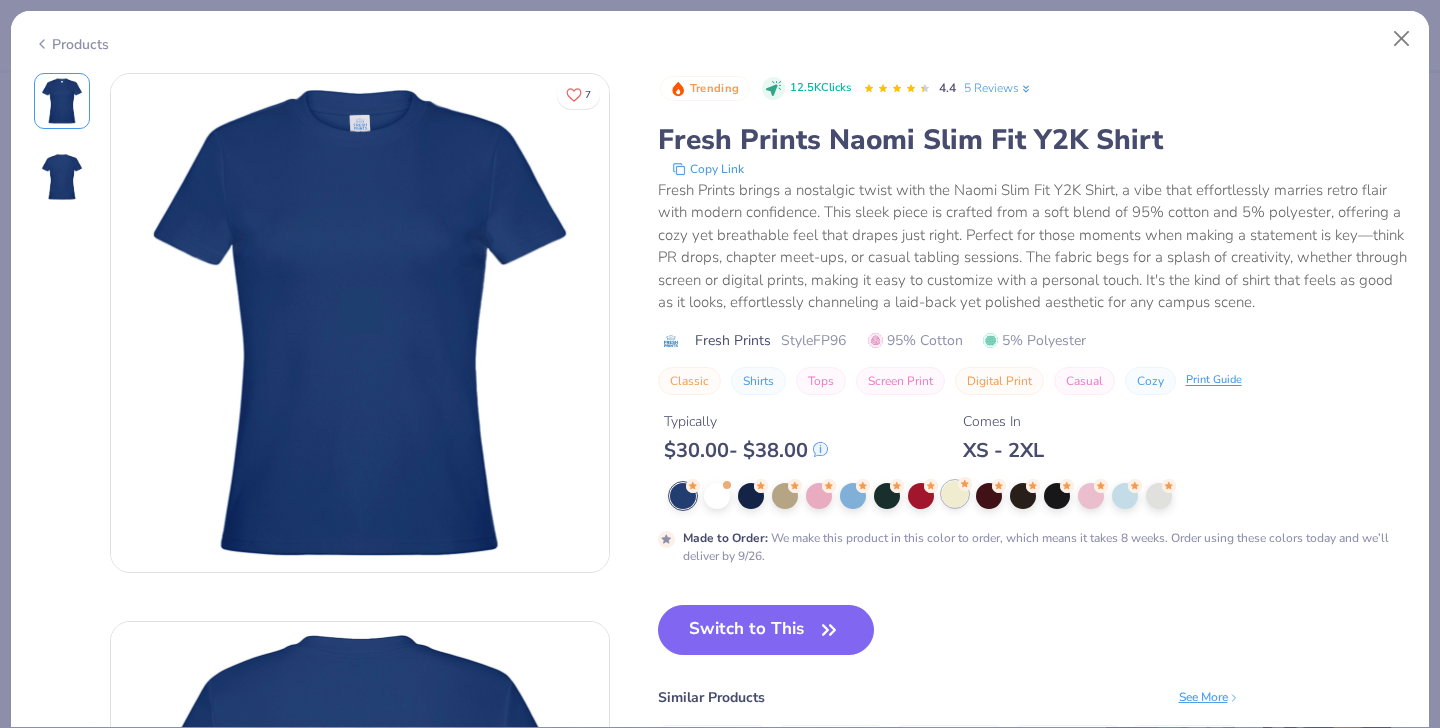 click at bounding box center (955, 494) 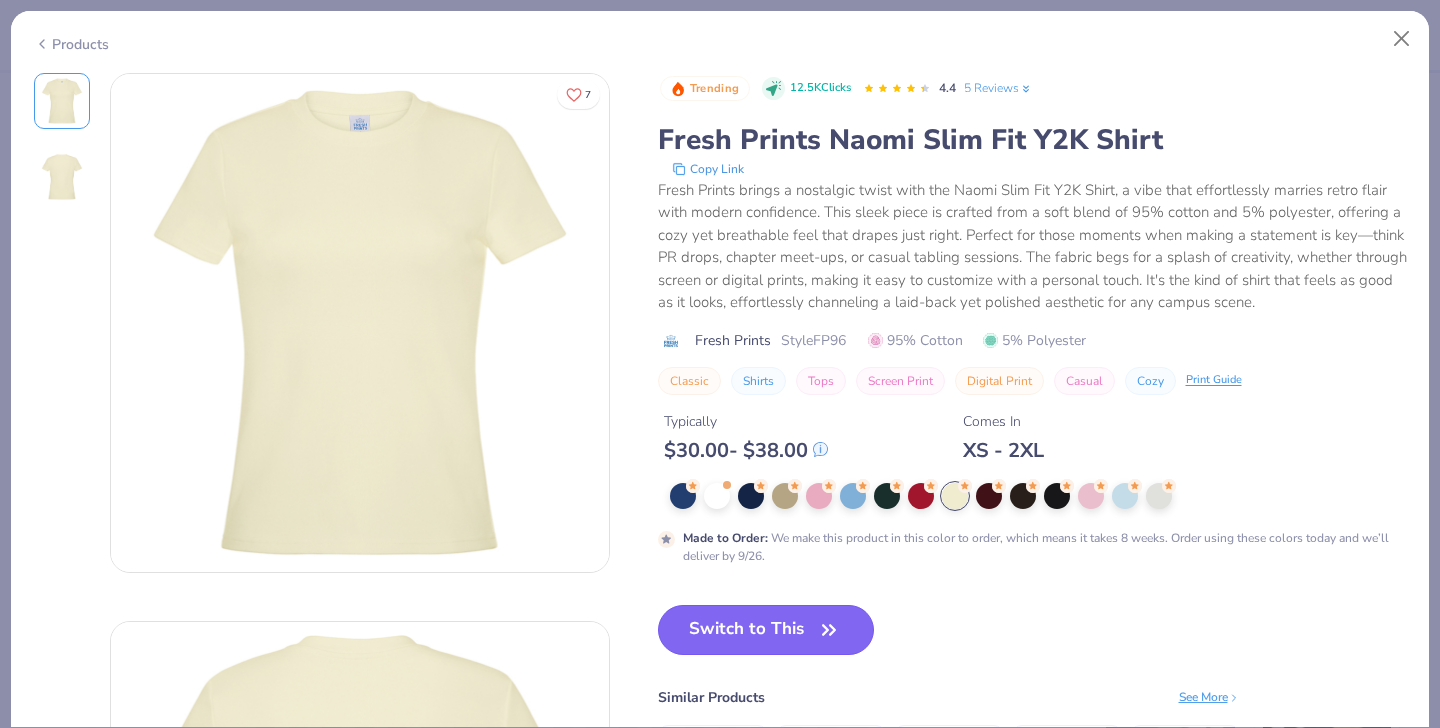 click on "Switch to This" at bounding box center [766, 630] 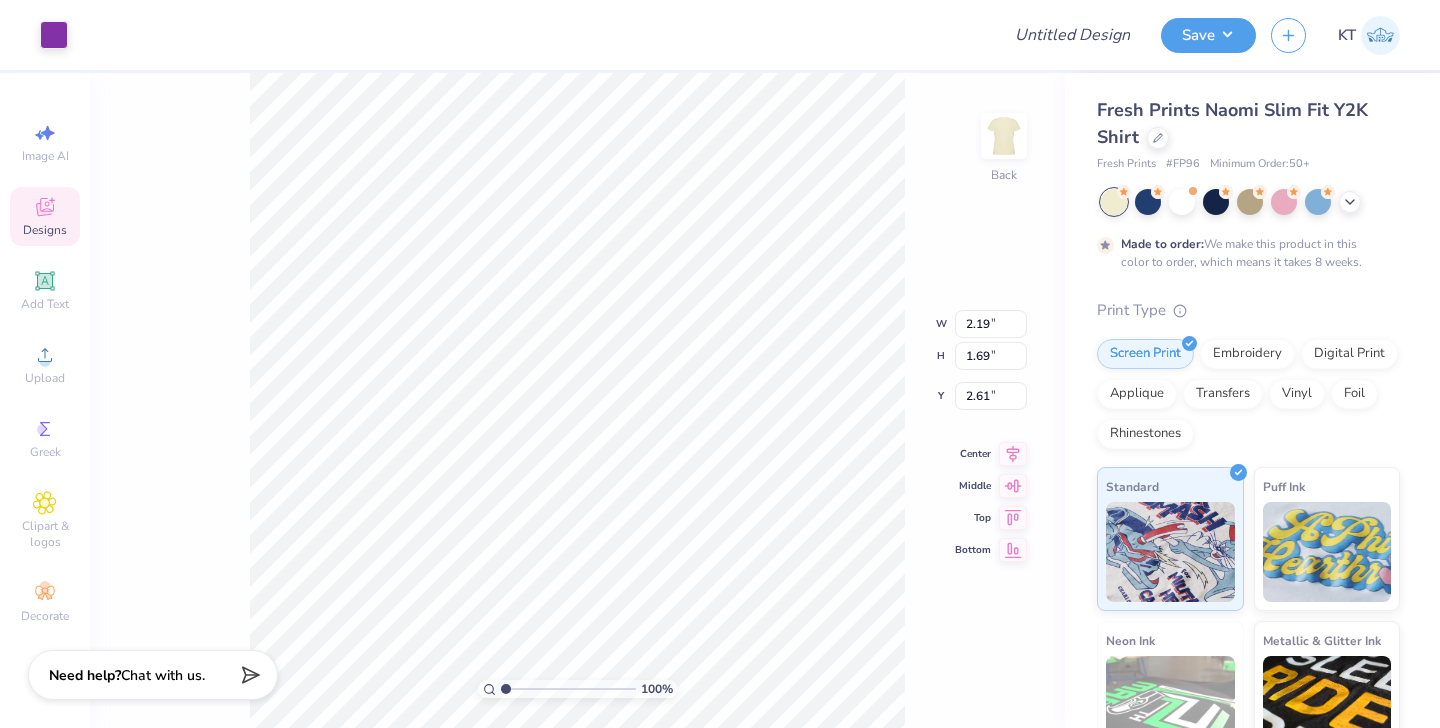 type on "8.22" 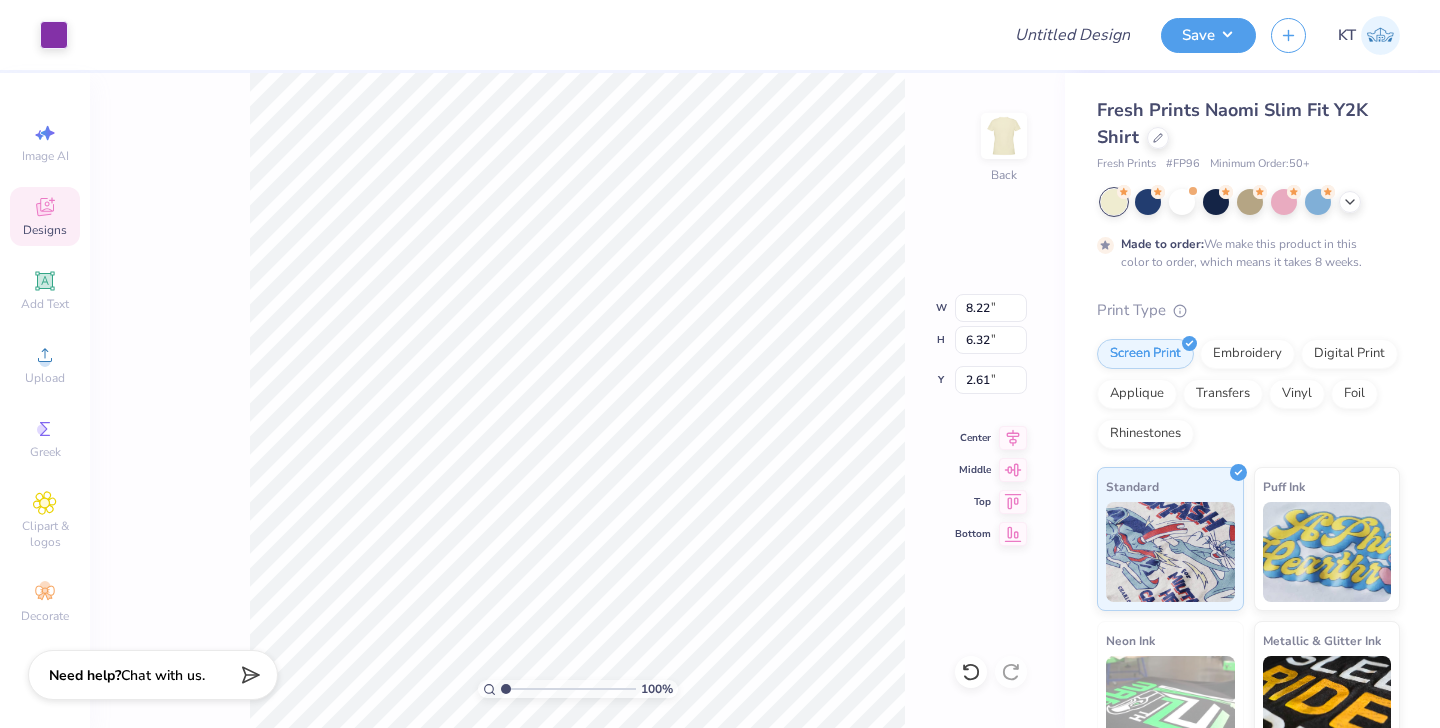 type on "8.69" 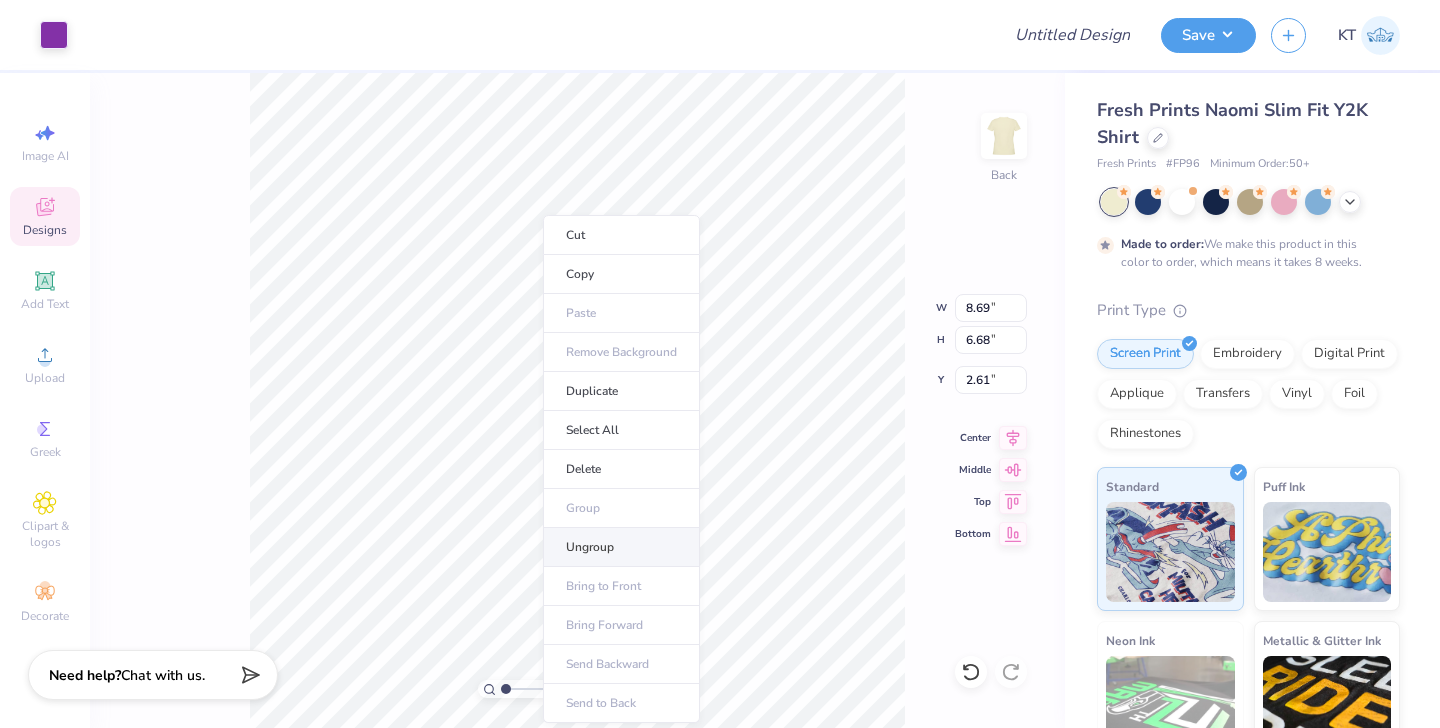 click on "Ungroup" at bounding box center (621, 547) 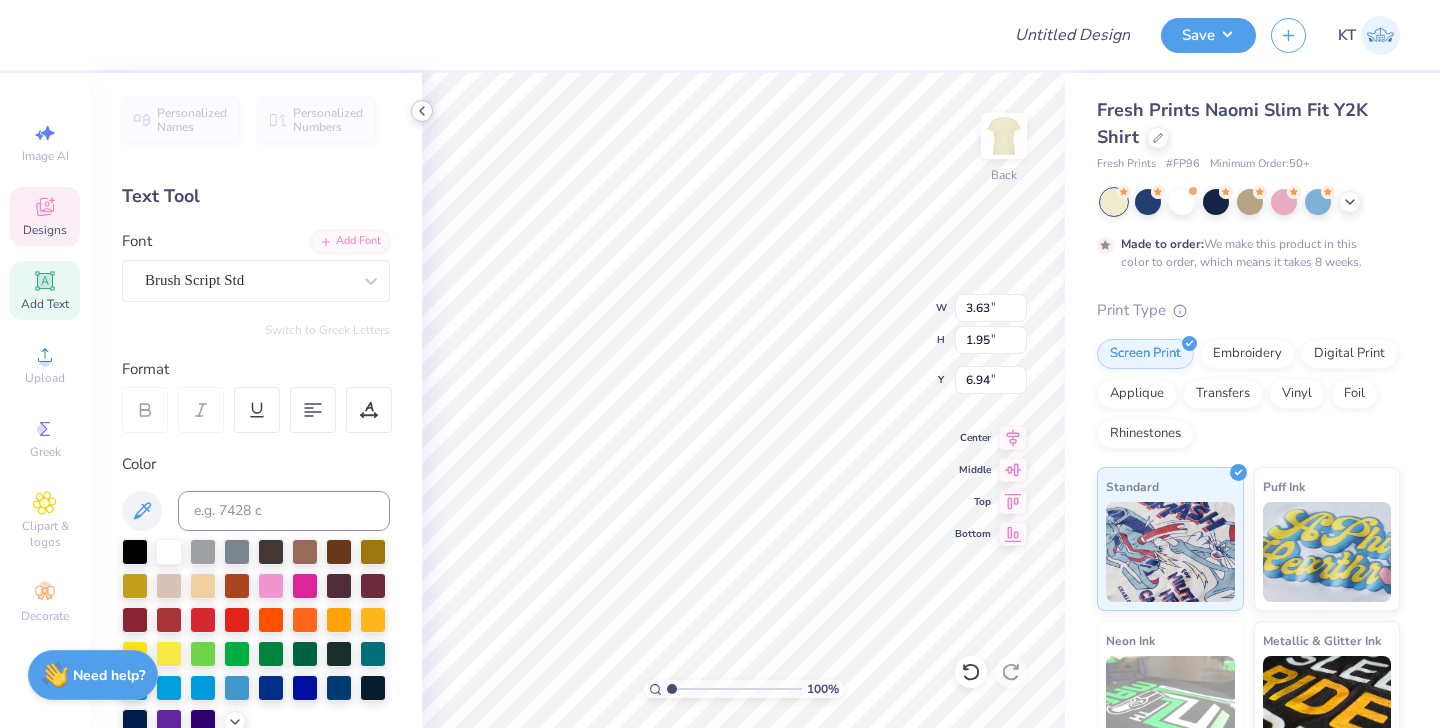 click 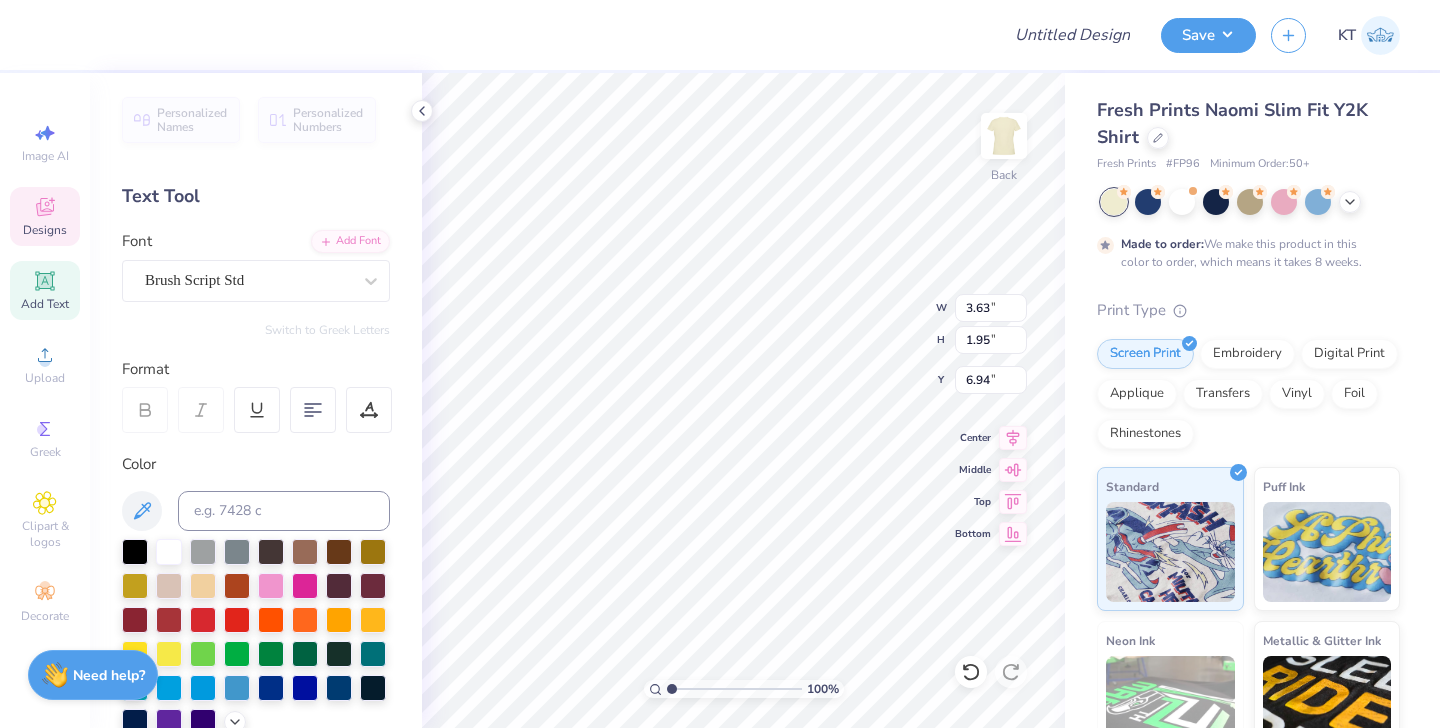 type on "15.39" 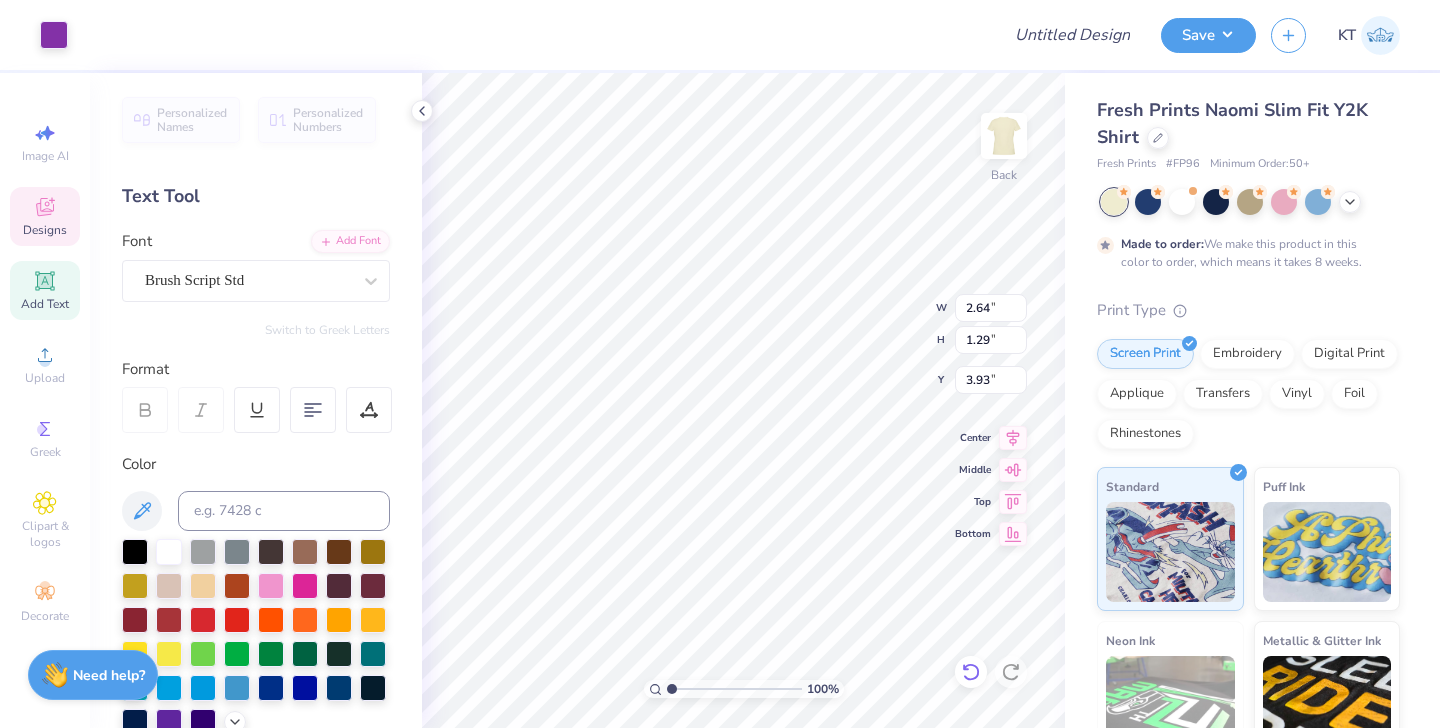 click 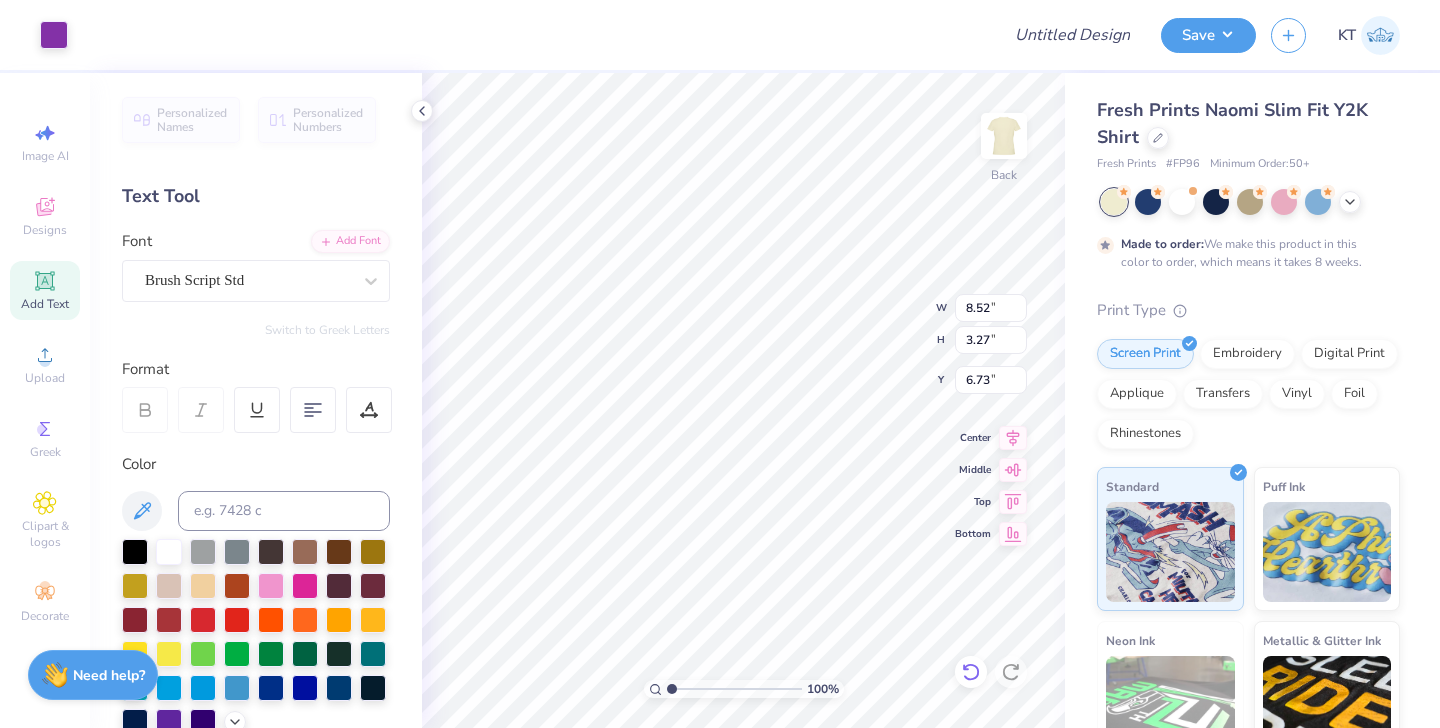 click 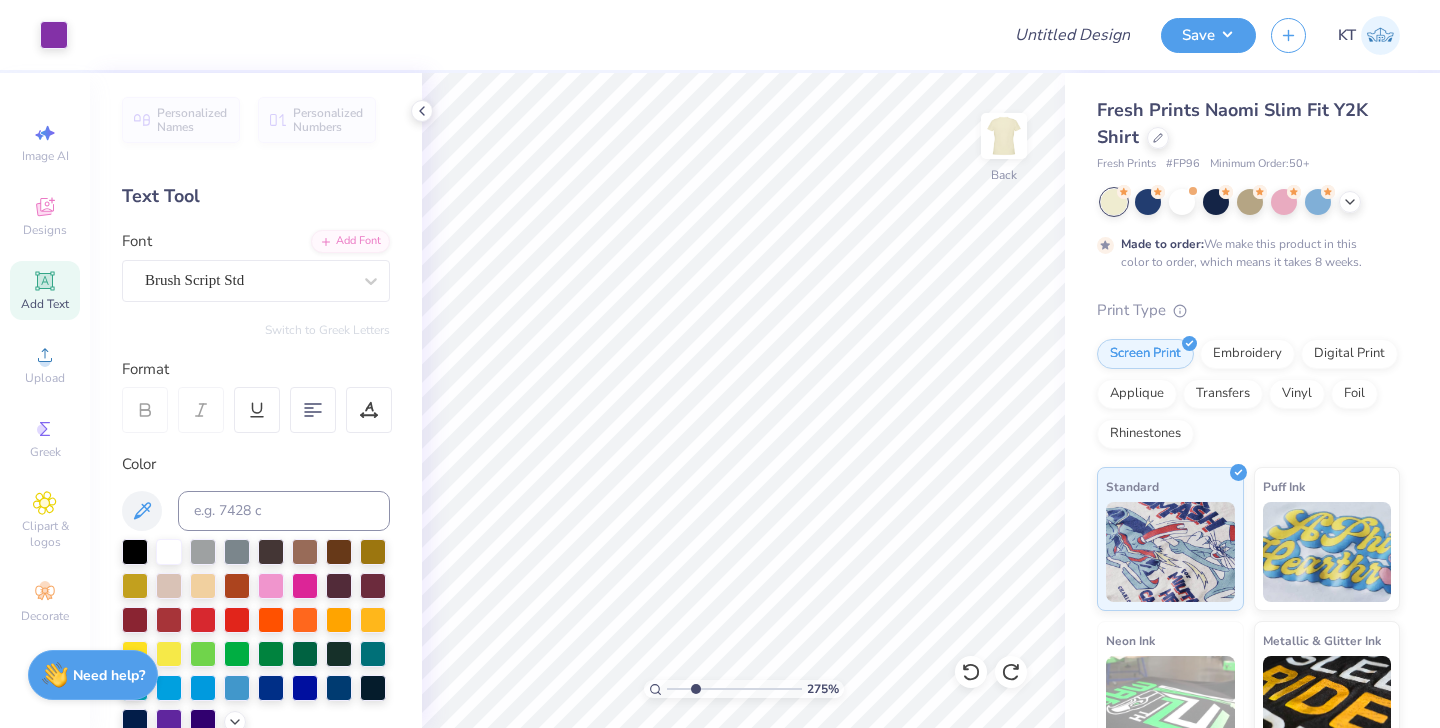 click at bounding box center (734, 689) 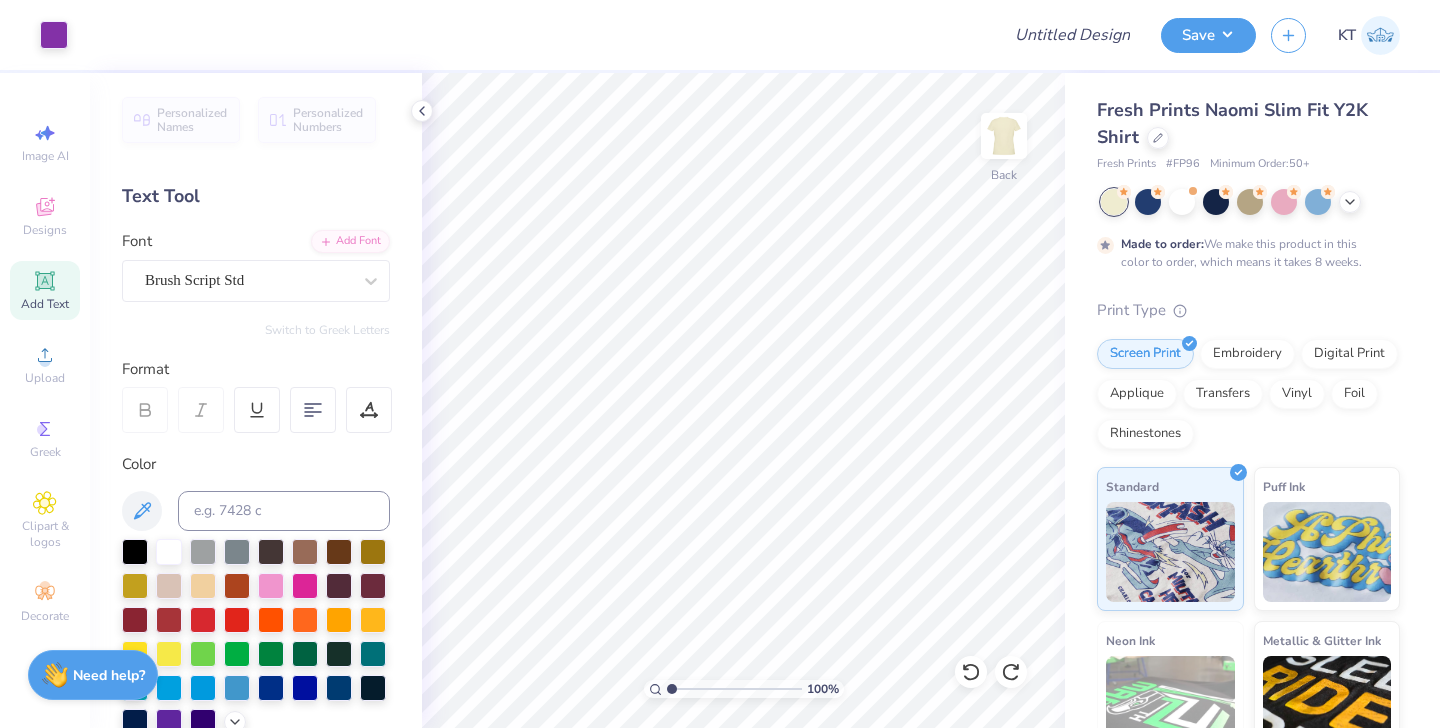 type on "1" 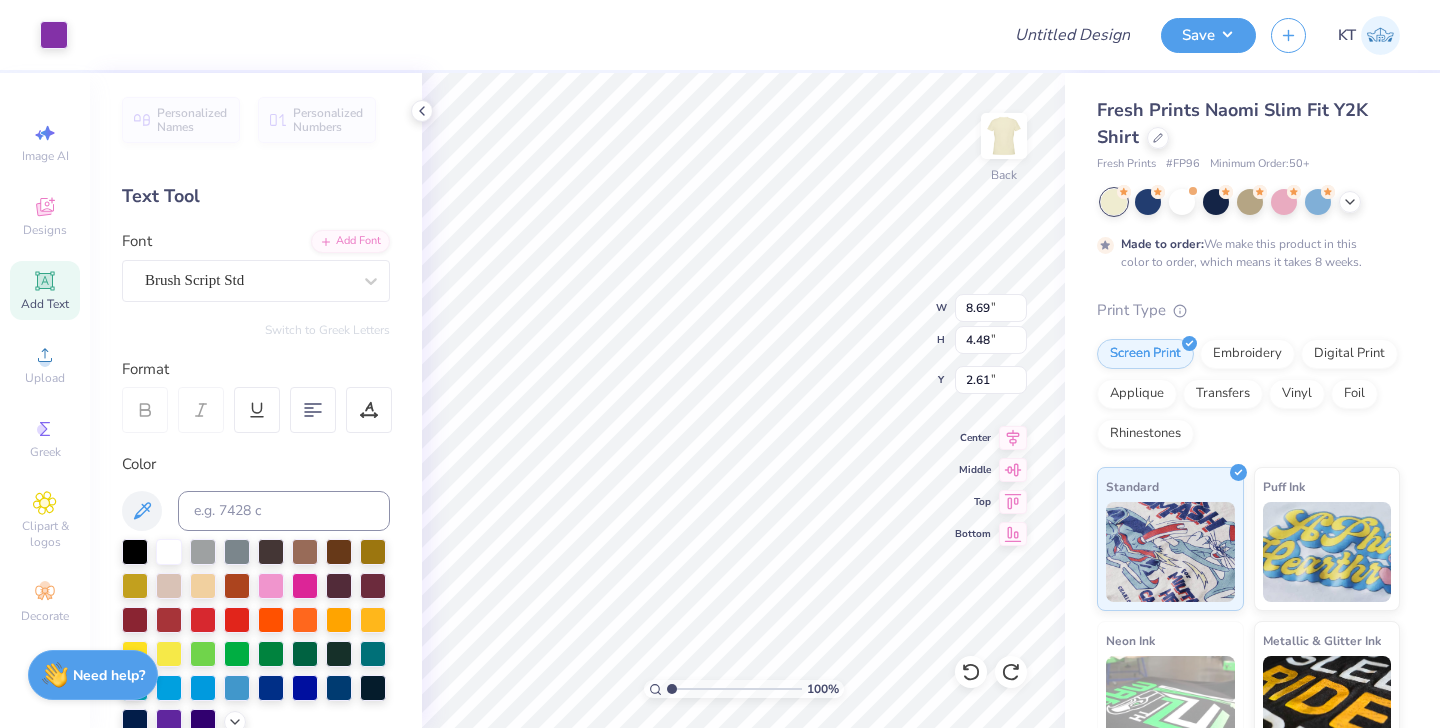 type on "7.16" 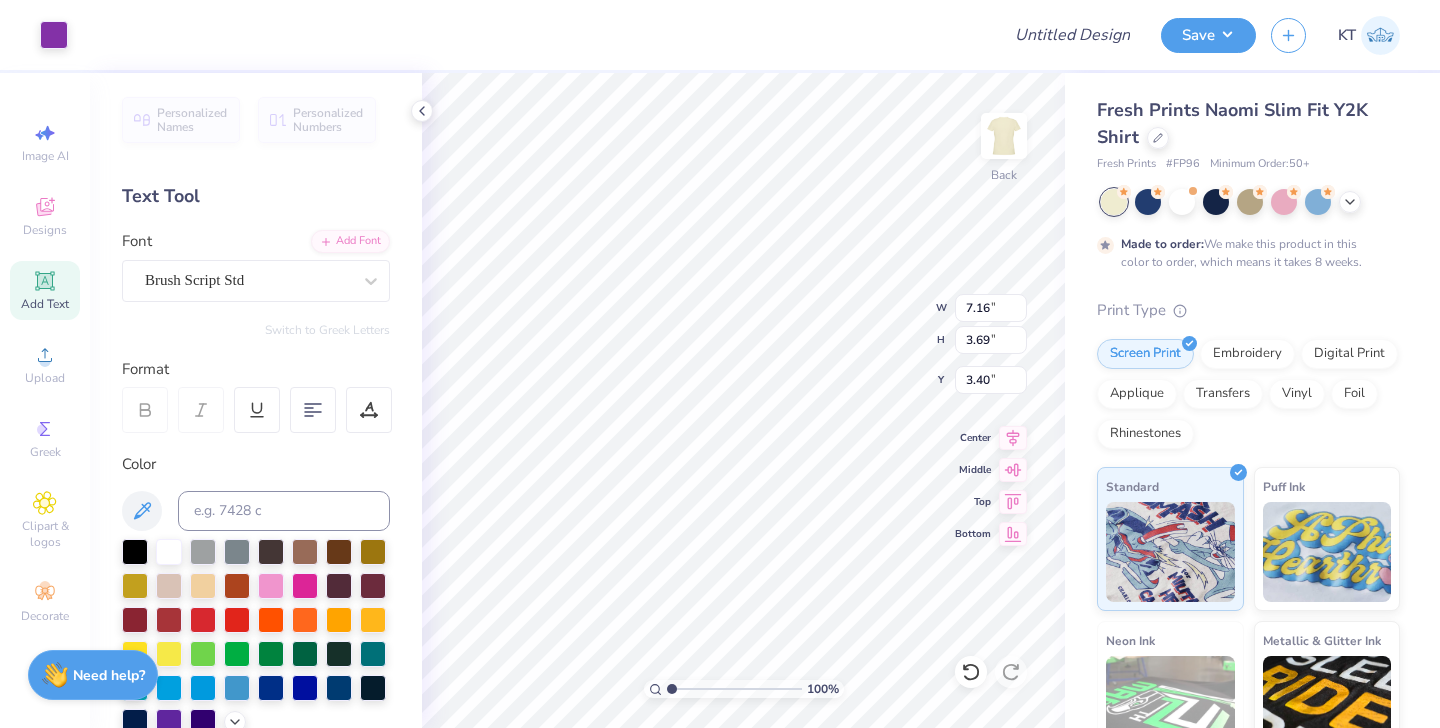 type on "7.17" 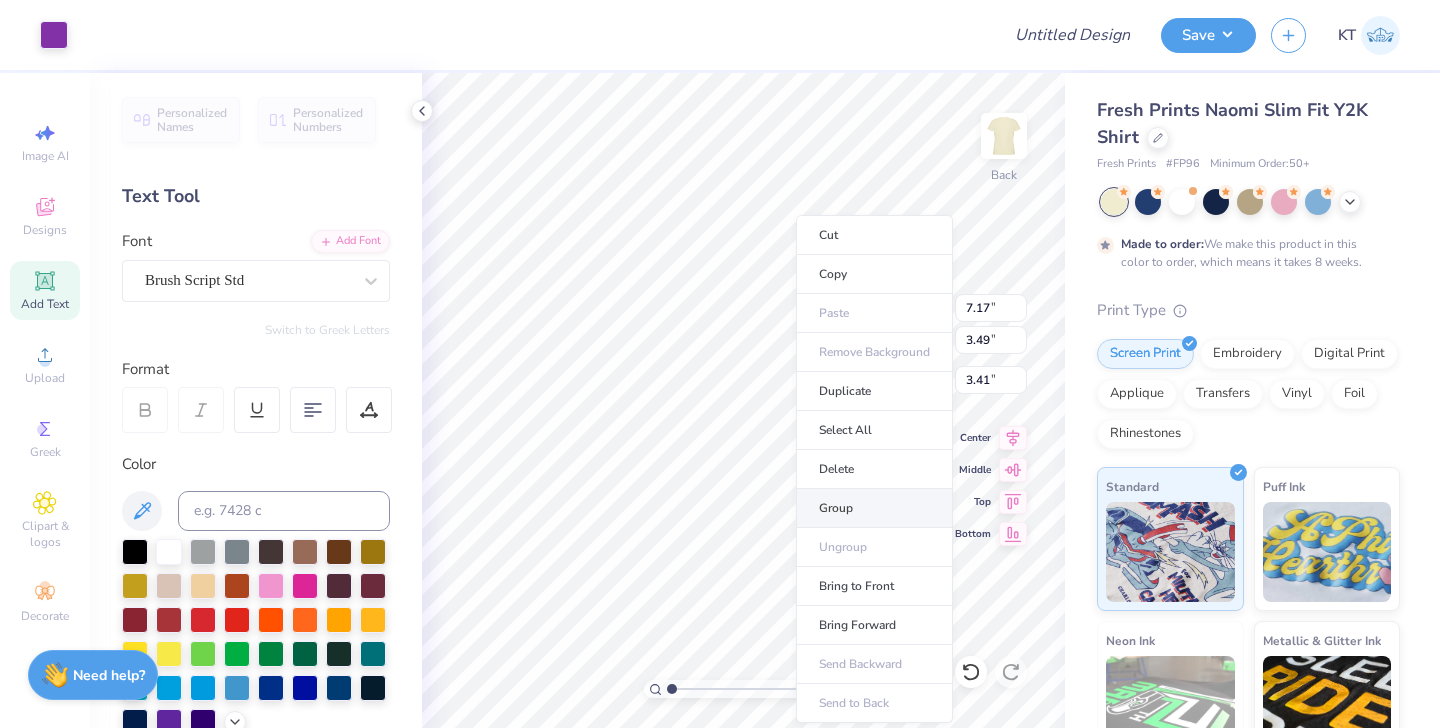 click on "Group" at bounding box center (874, 508) 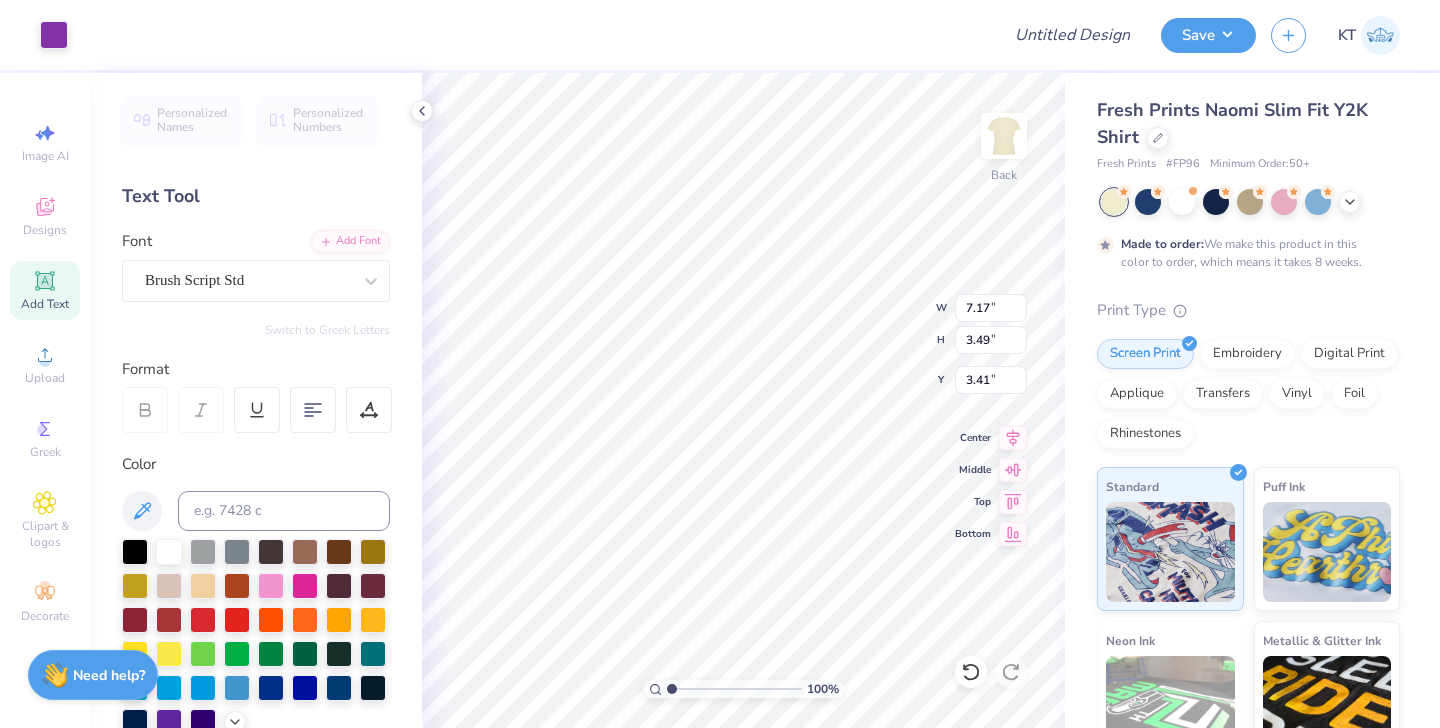 type on "3.95" 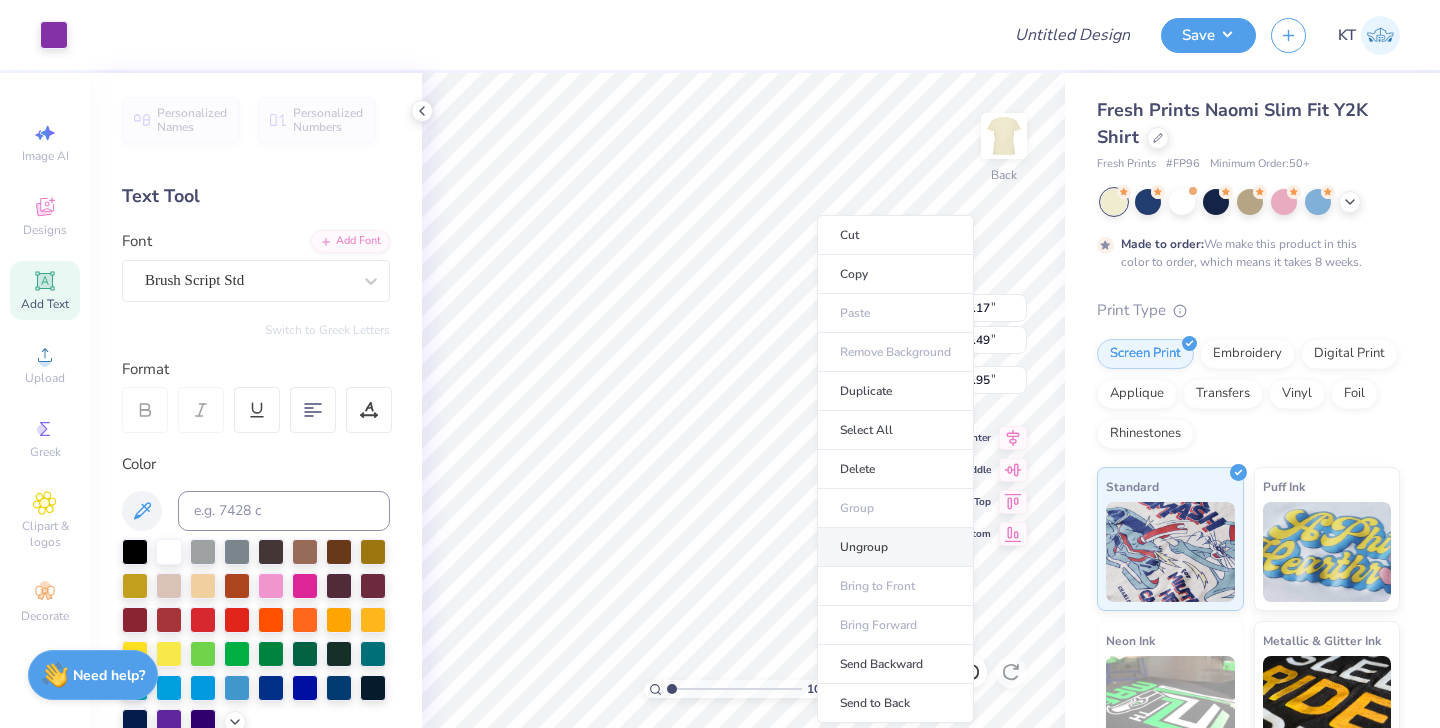 click on "Ungroup" at bounding box center (895, 547) 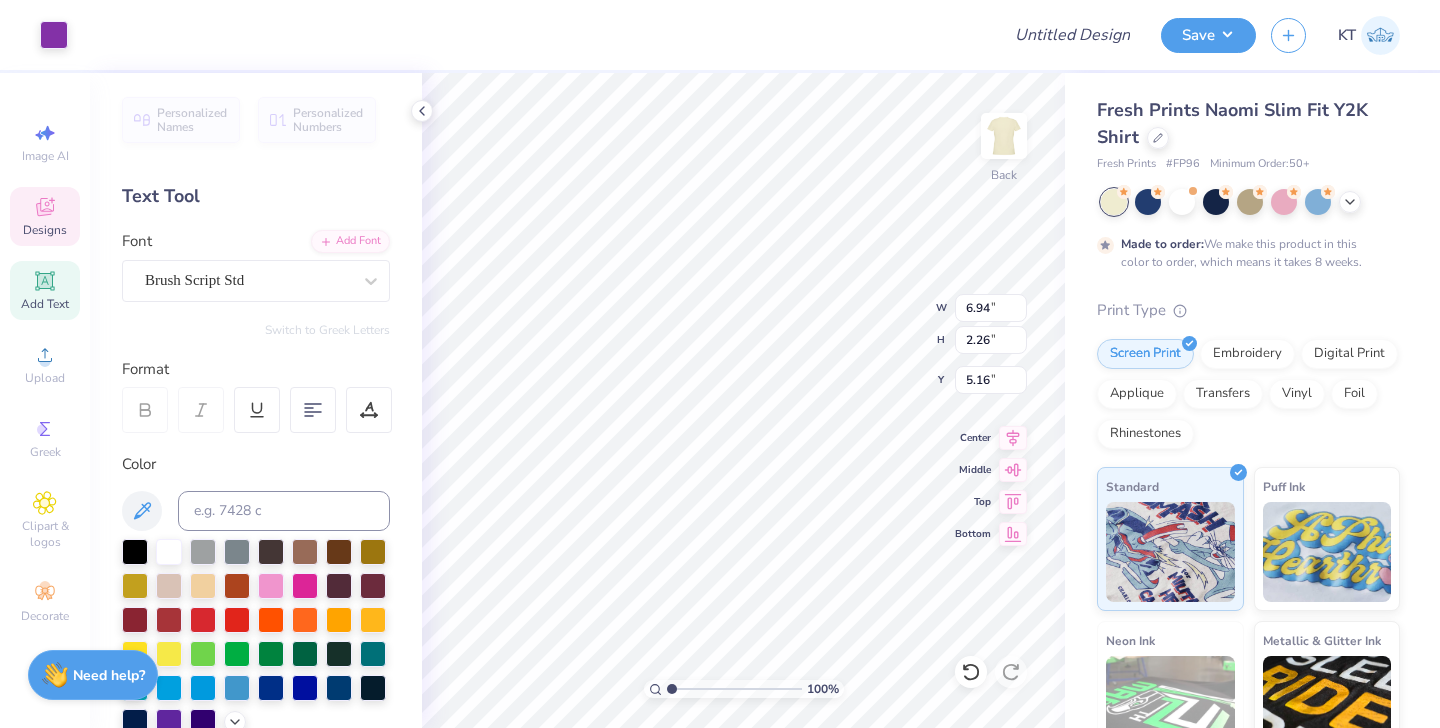 type on "8.31" 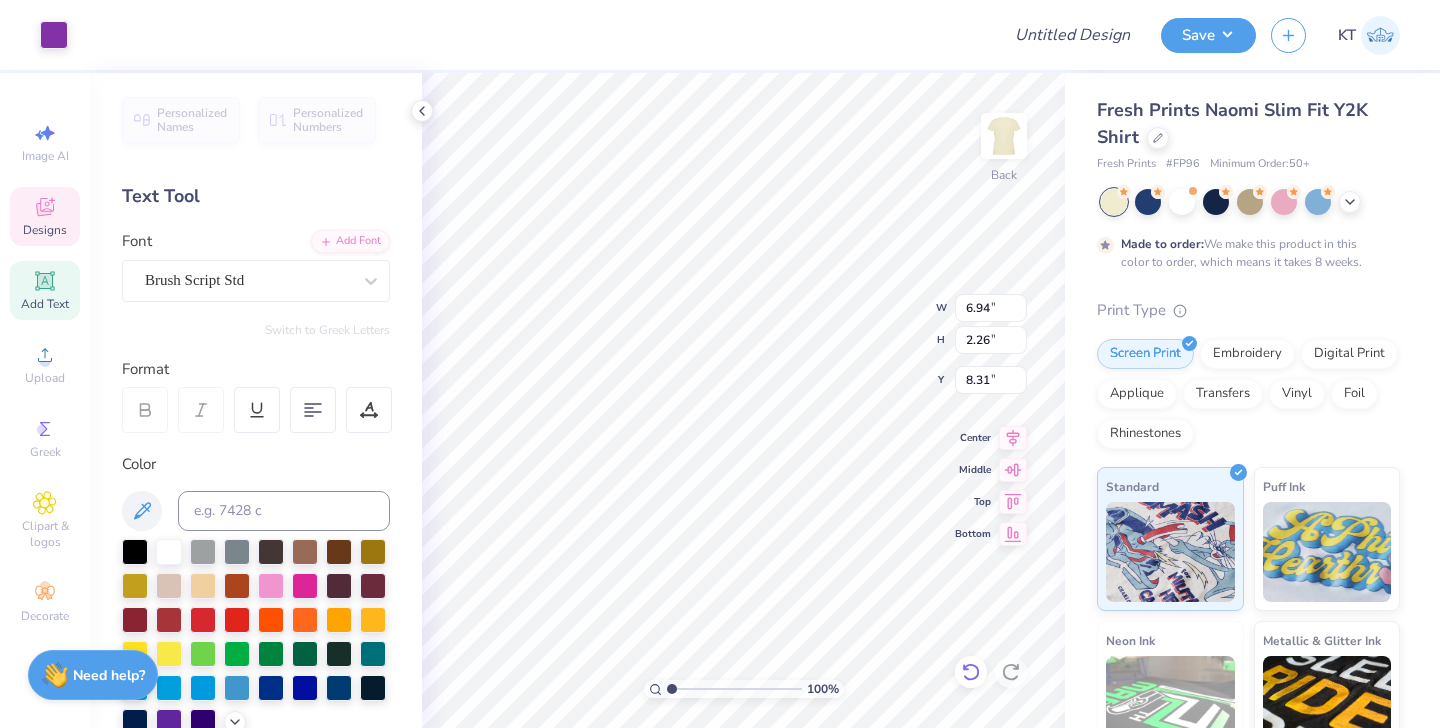 click 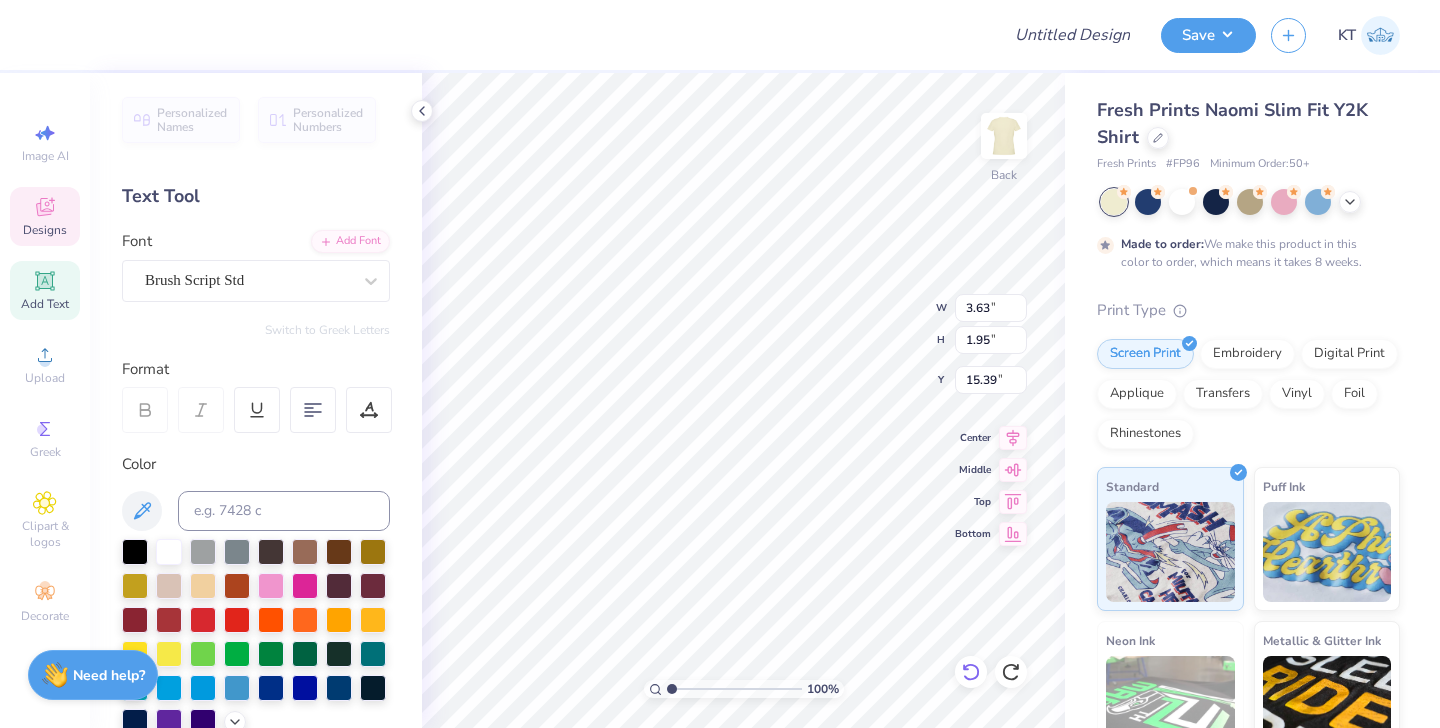 scroll, scrollTop: 0, scrollLeft: 0, axis: both 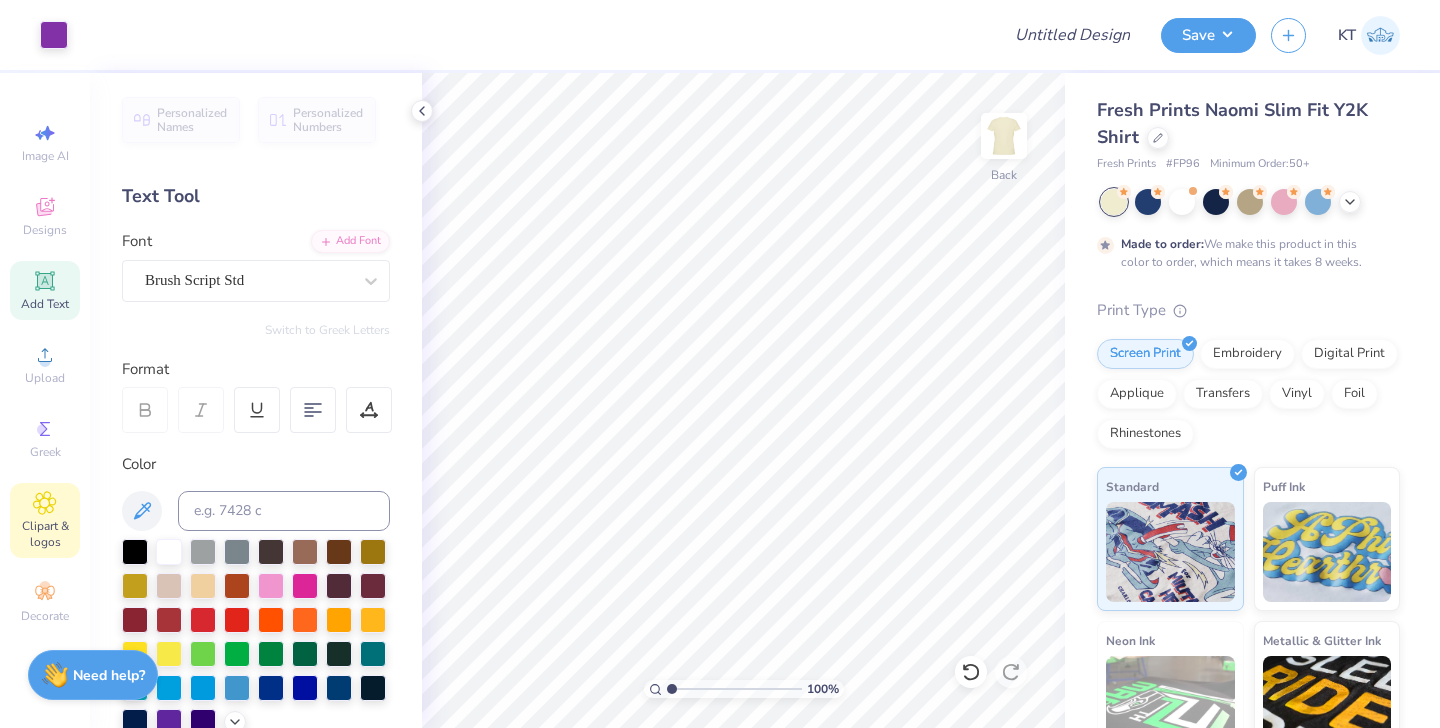 click 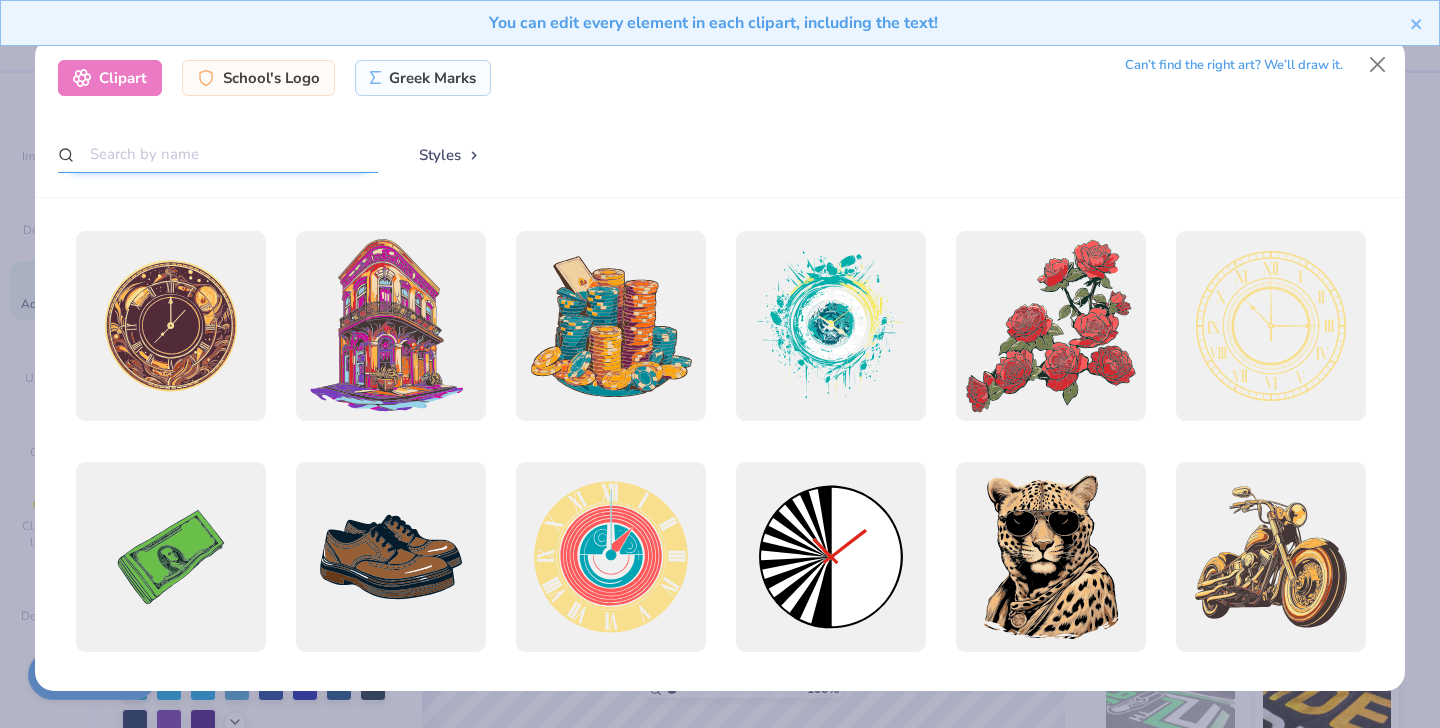 click at bounding box center (218, 154) 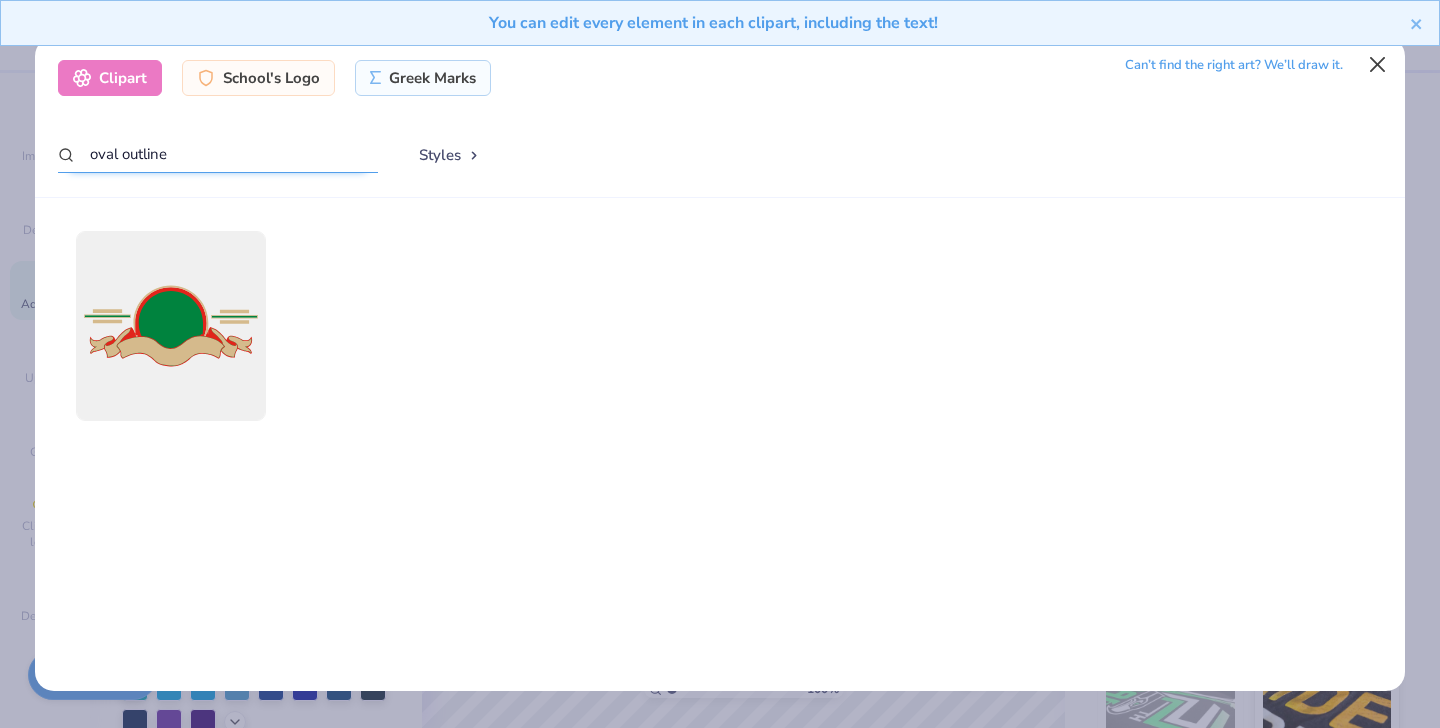 type on "oval outline" 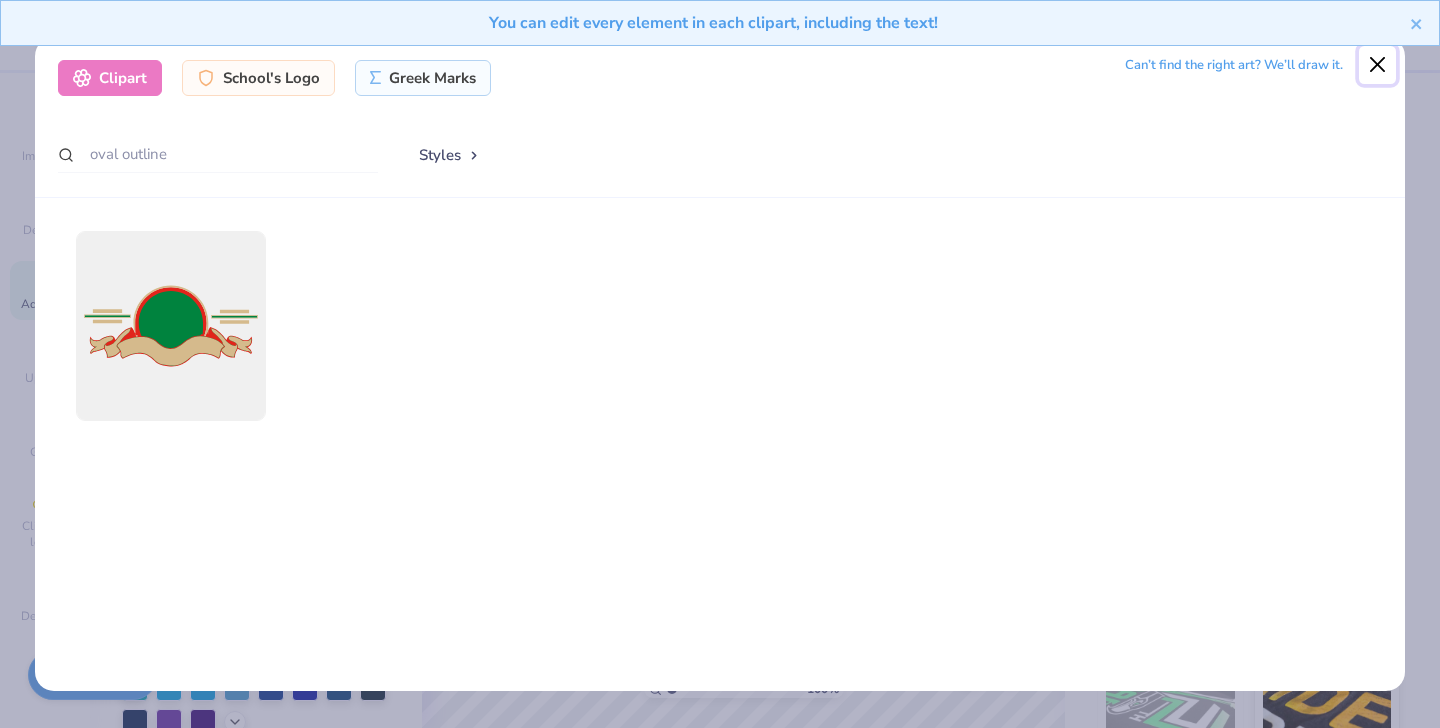 click at bounding box center (1378, 65) 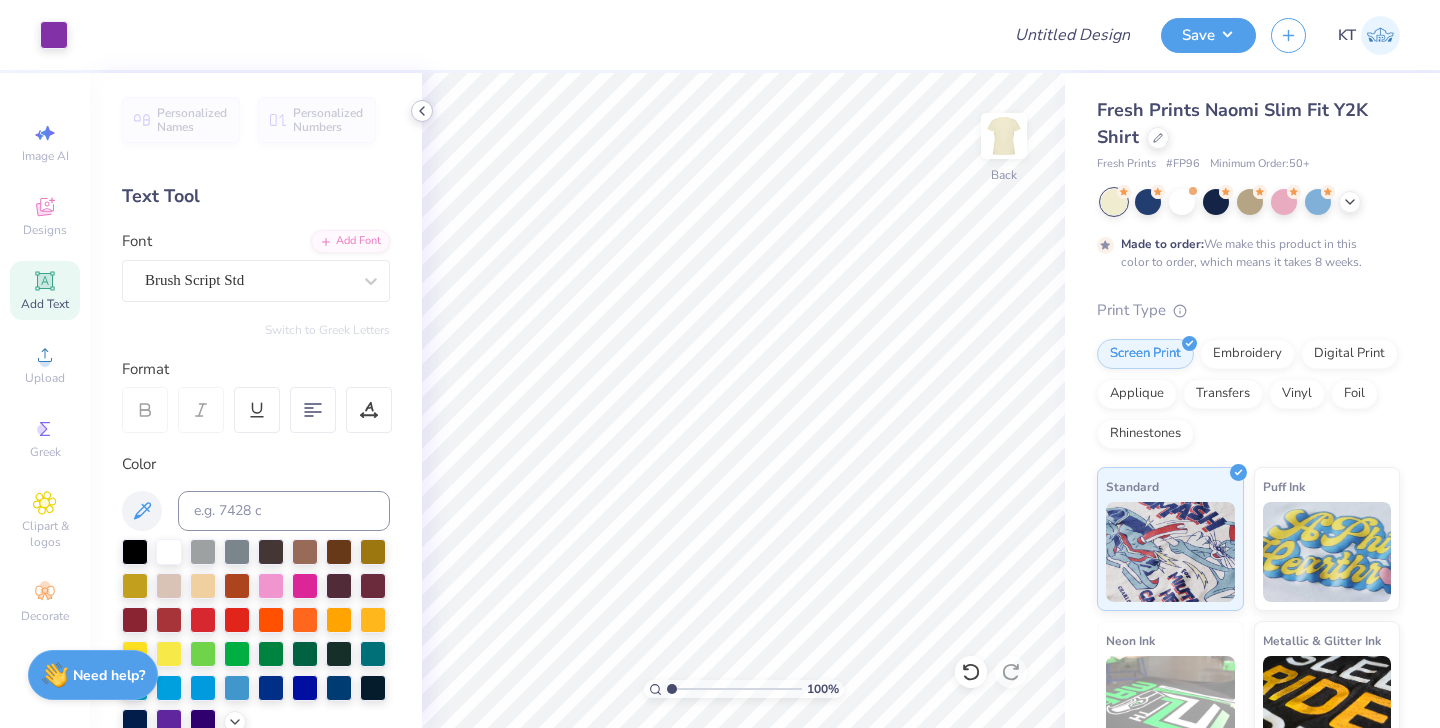 click 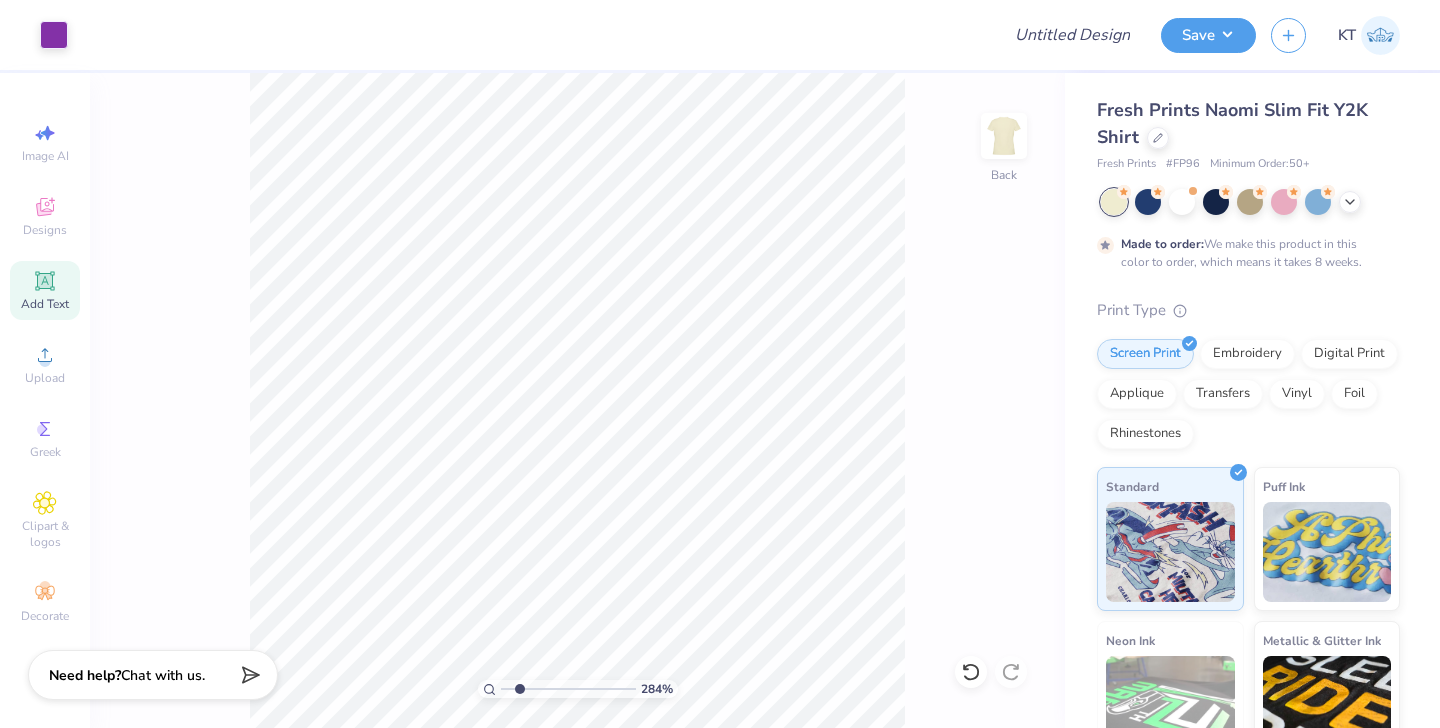 drag, startPoint x: 508, startPoint y: 687, endPoint x: 519, endPoint y: 689, distance: 11.18034 